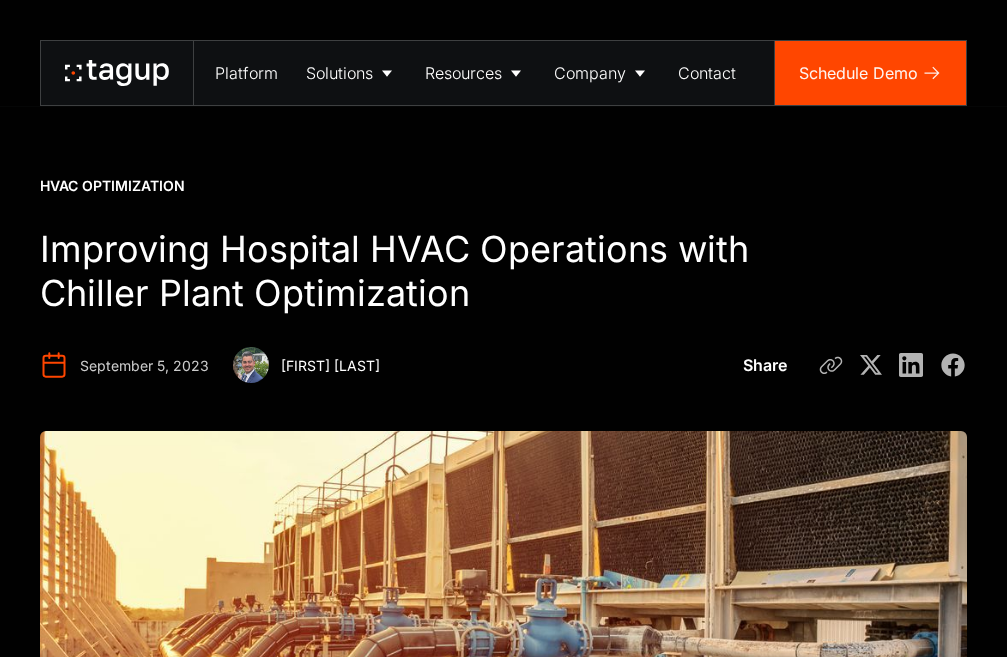 scroll, scrollTop: 0, scrollLeft: 0, axis: both 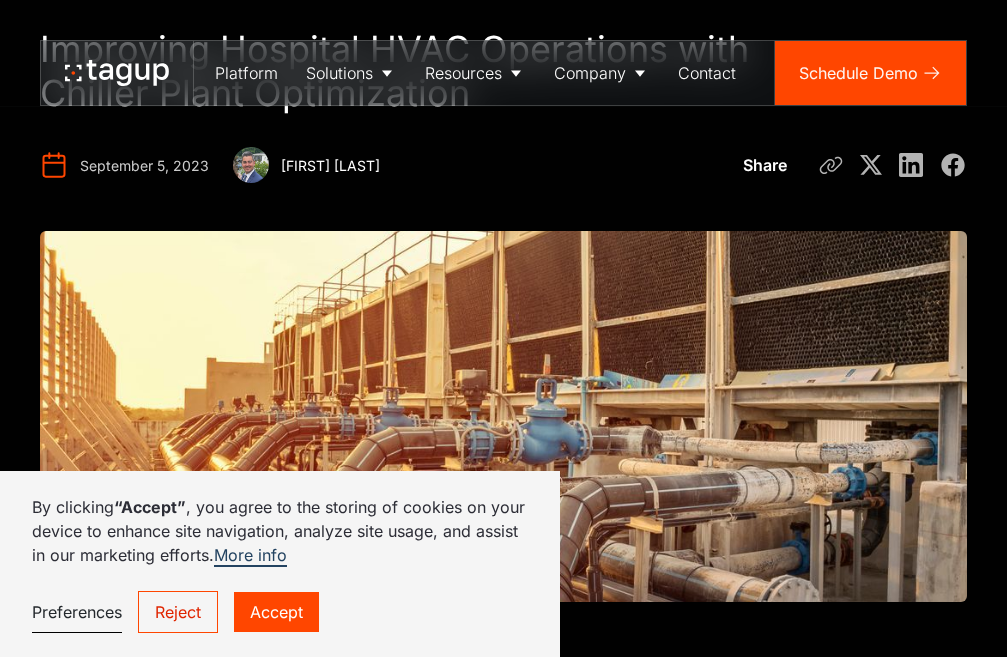 click on "Accept" at bounding box center [276, 612] 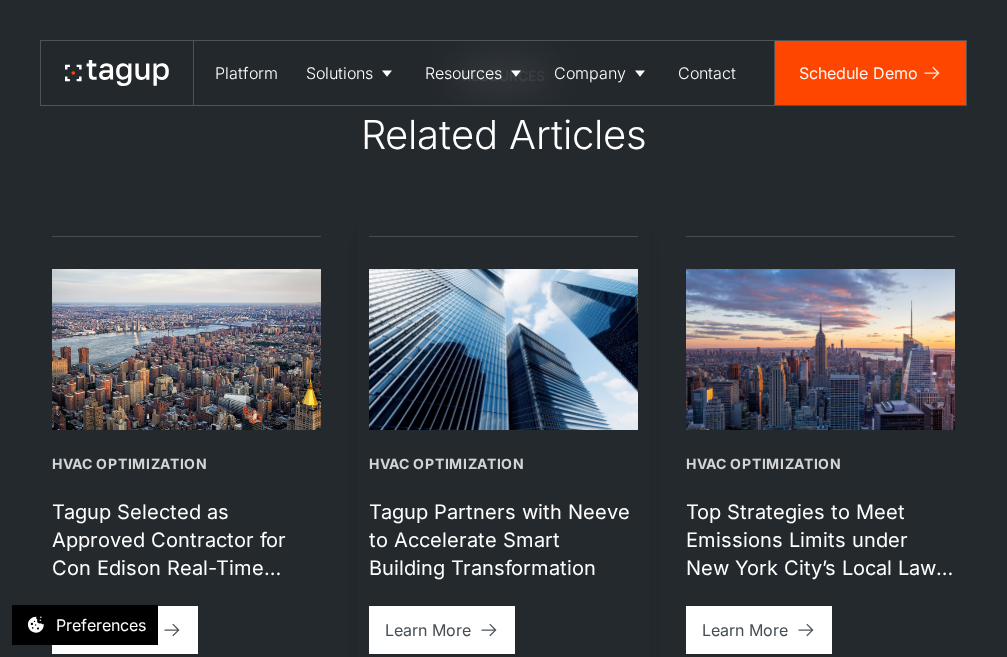scroll, scrollTop: 5500, scrollLeft: 0, axis: vertical 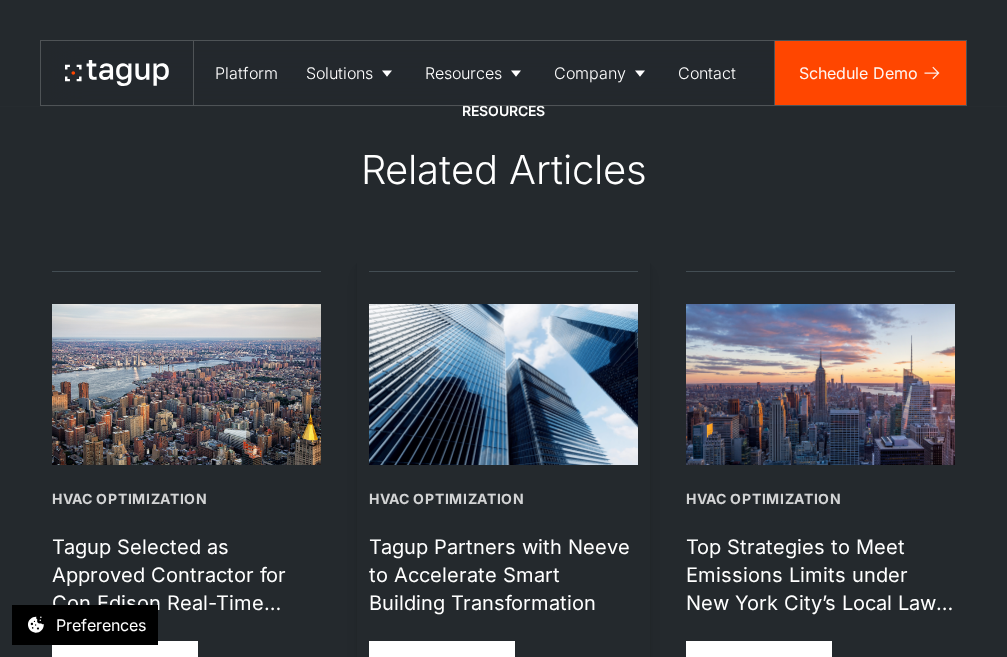 click at bounding box center (503, 384) 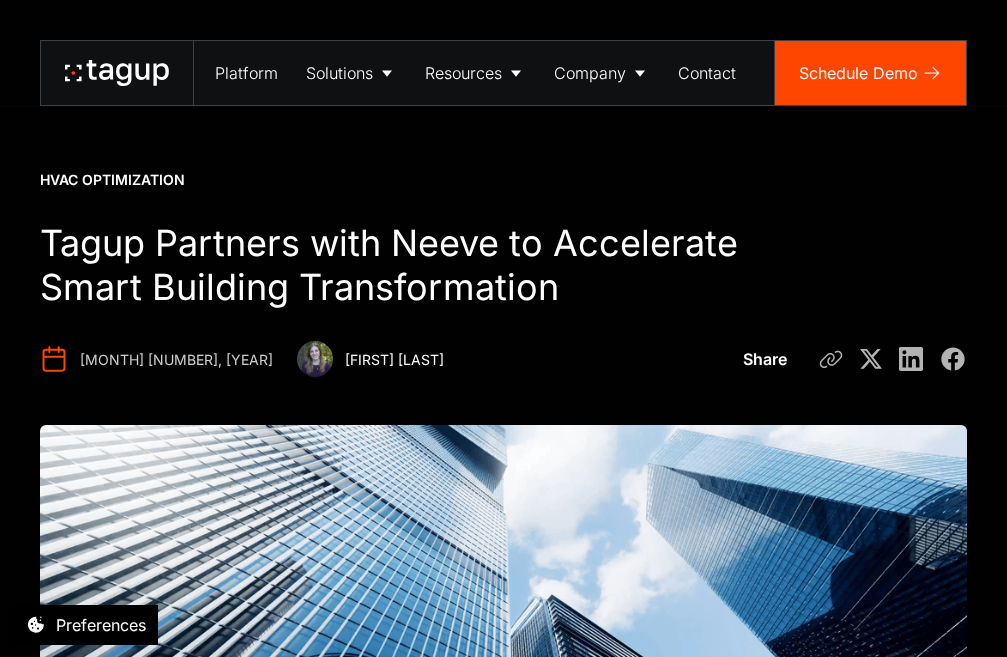 scroll, scrollTop: 160, scrollLeft: 0, axis: vertical 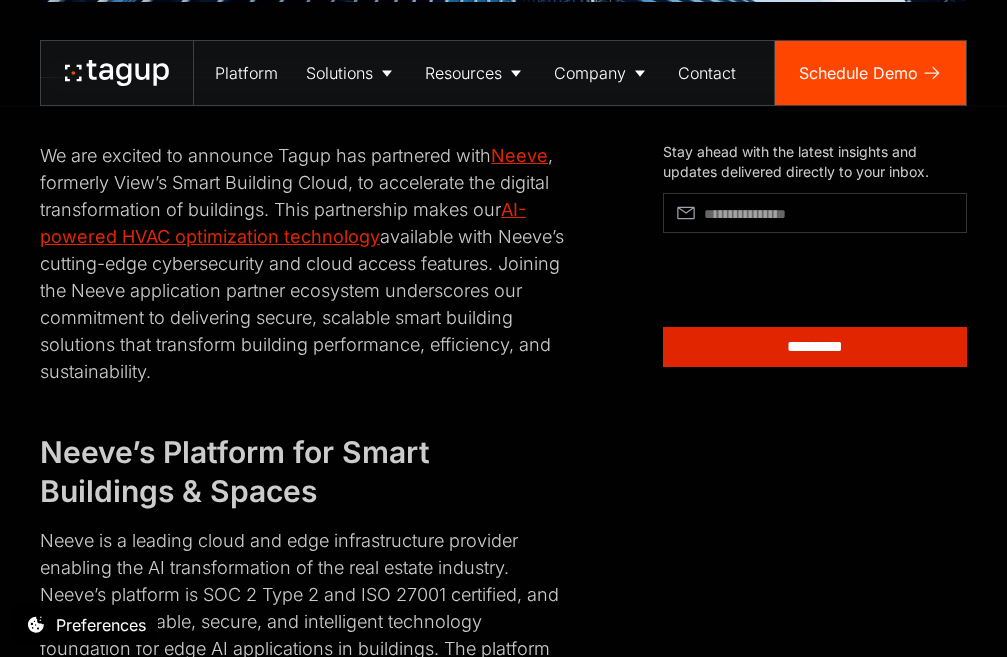 click on "*********" at bounding box center (815, 347) 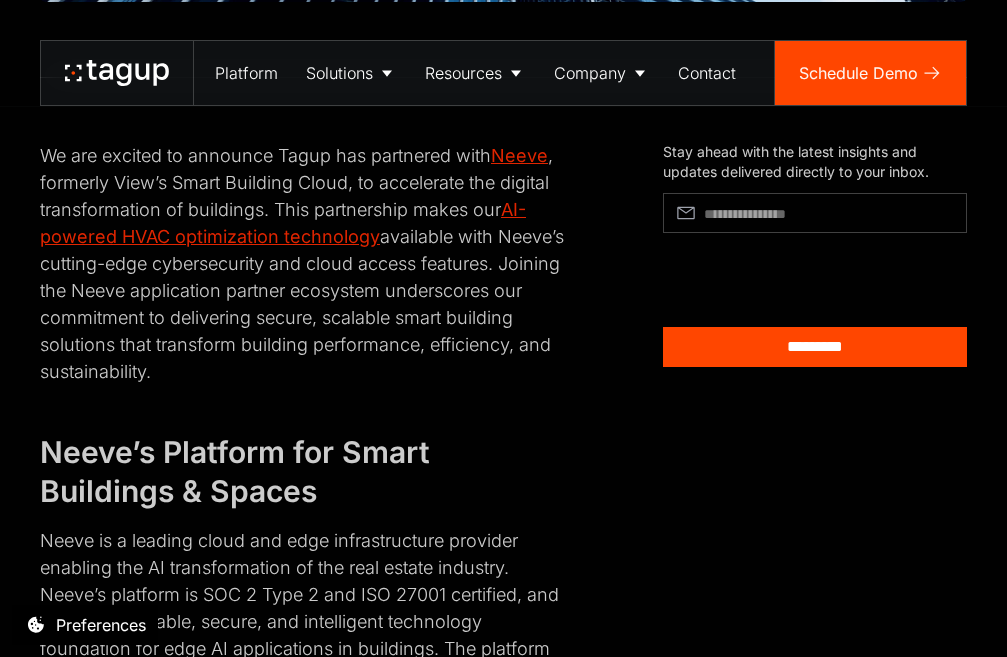 click at bounding box center [815, 213] 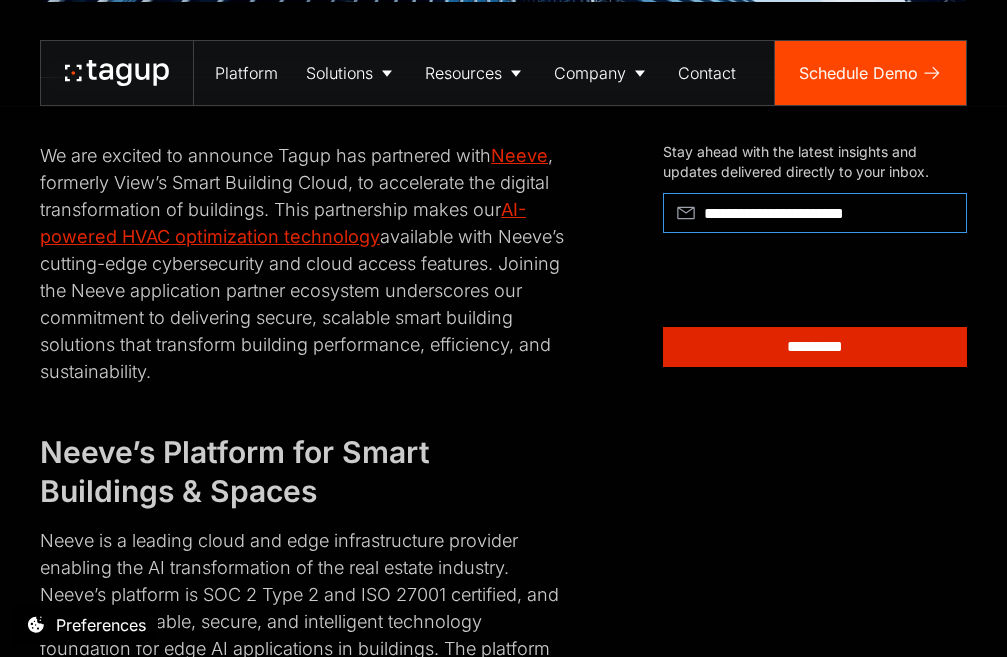 type on "**********" 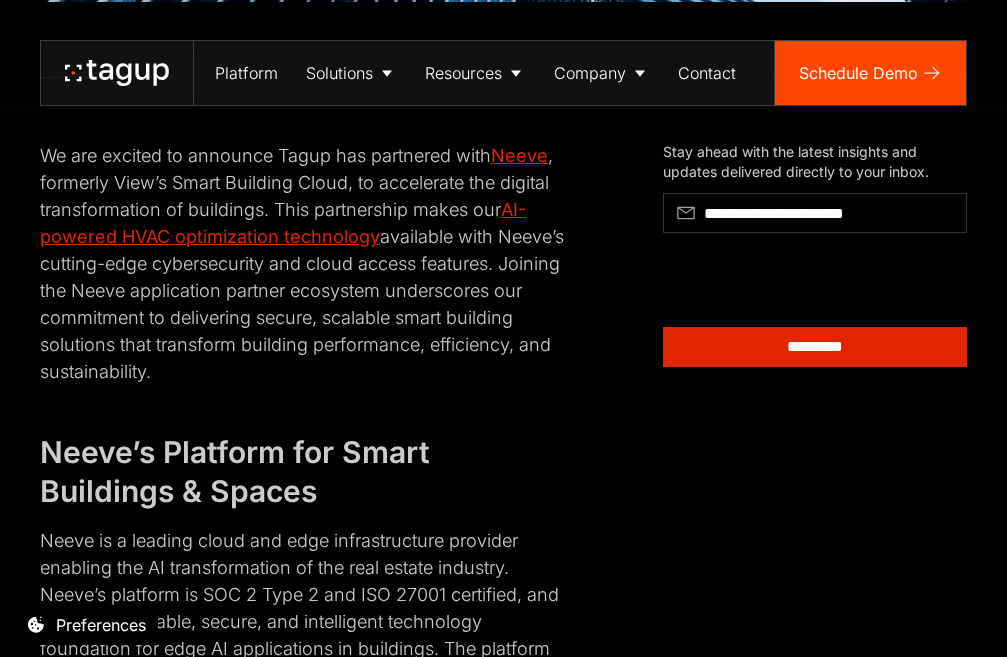 click on "*********" at bounding box center [815, 347] 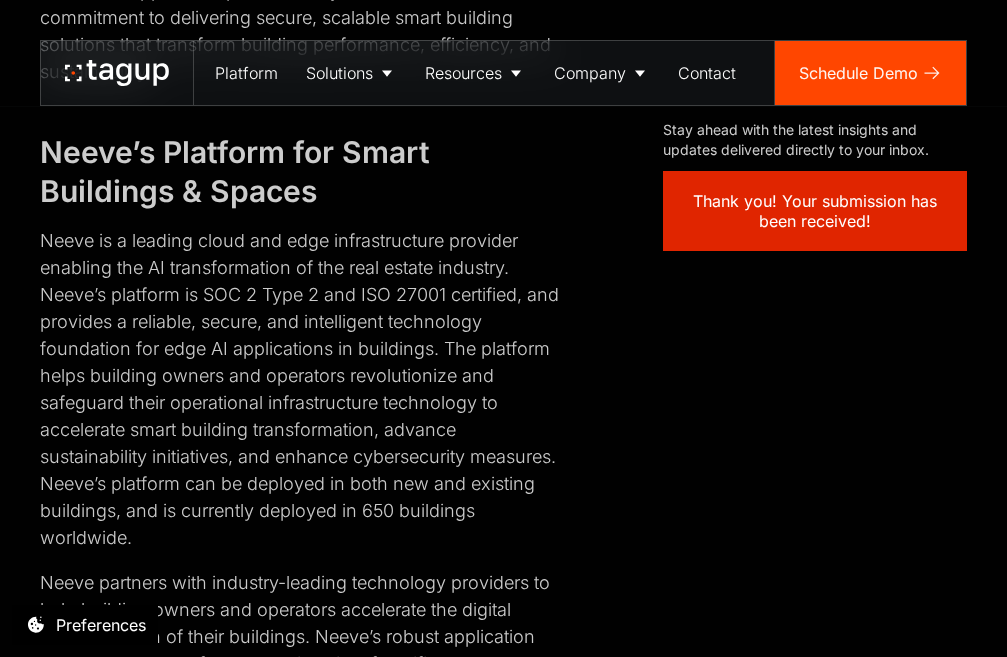 scroll, scrollTop: 1500, scrollLeft: 0, axis: vertical 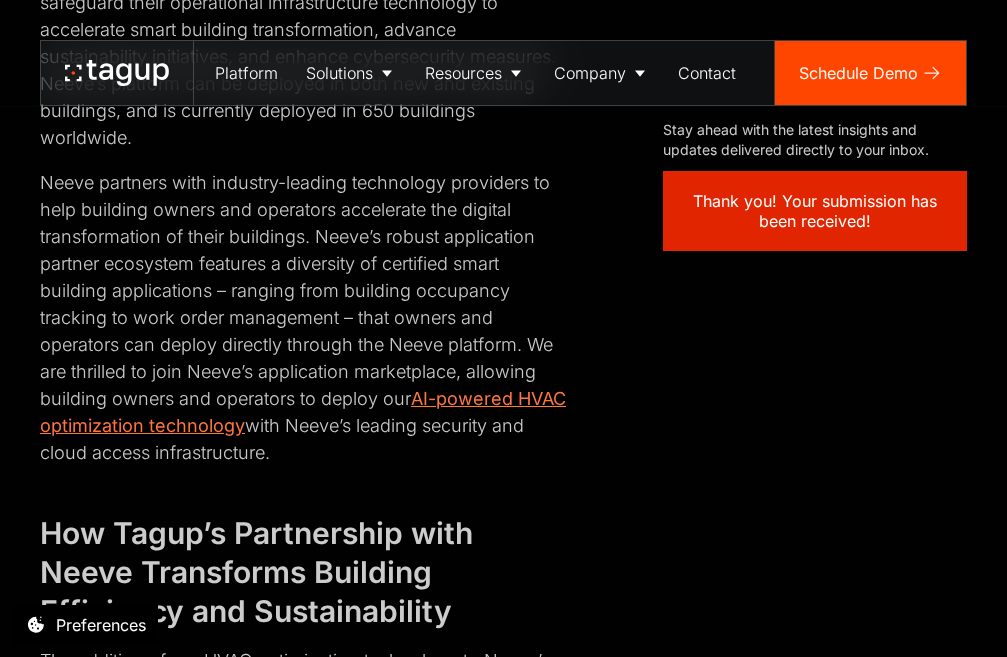 click on "AI-powered HVAC optimization technology" at bounding box center [303, 412] 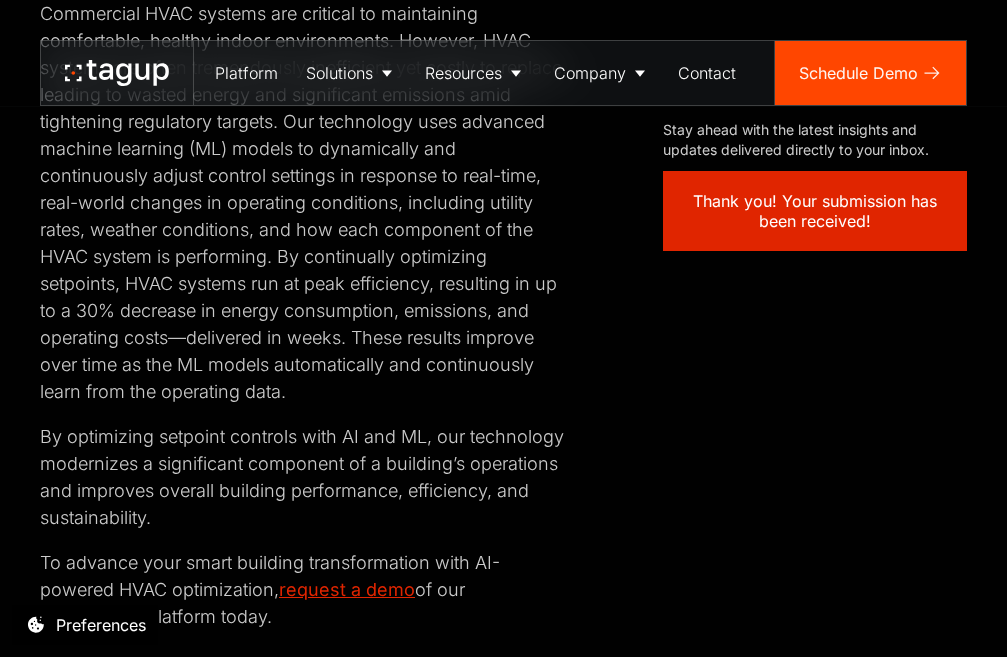 scroll, scrollTop: 2400, scrollLeft: 0, axis: vertical 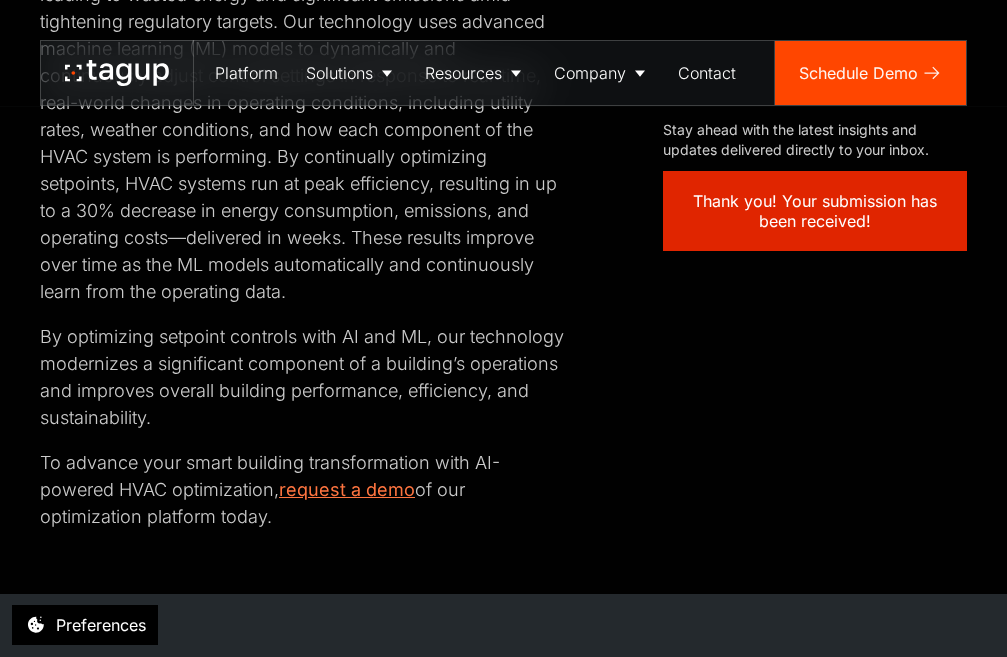 click on "request a demo" at bounding box center (347, 489) 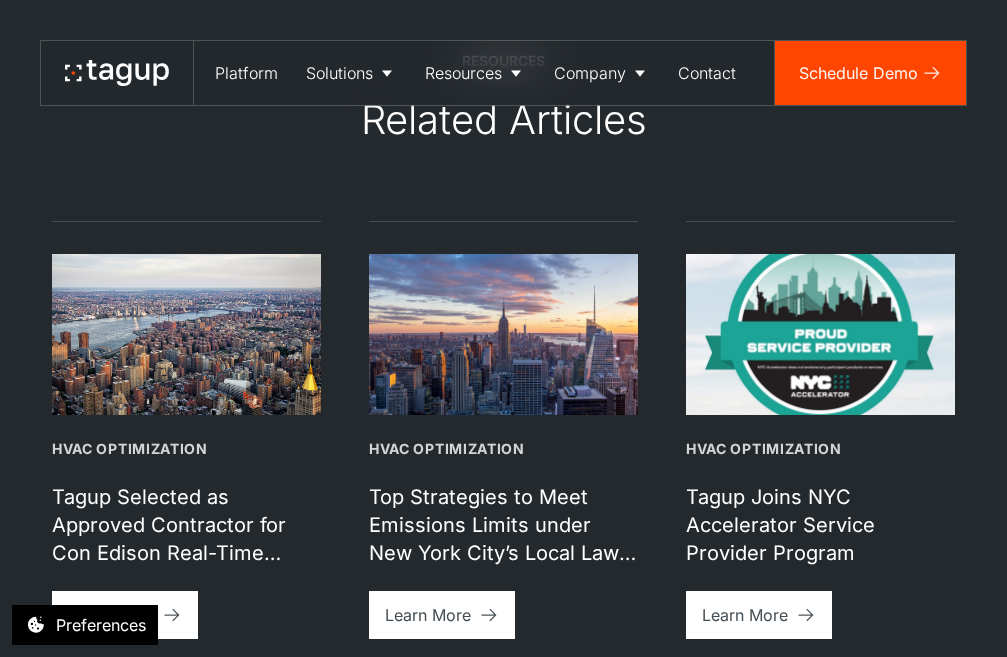 scroll, scrollTop: 3100, scrollLeft: 0, axis: vertical 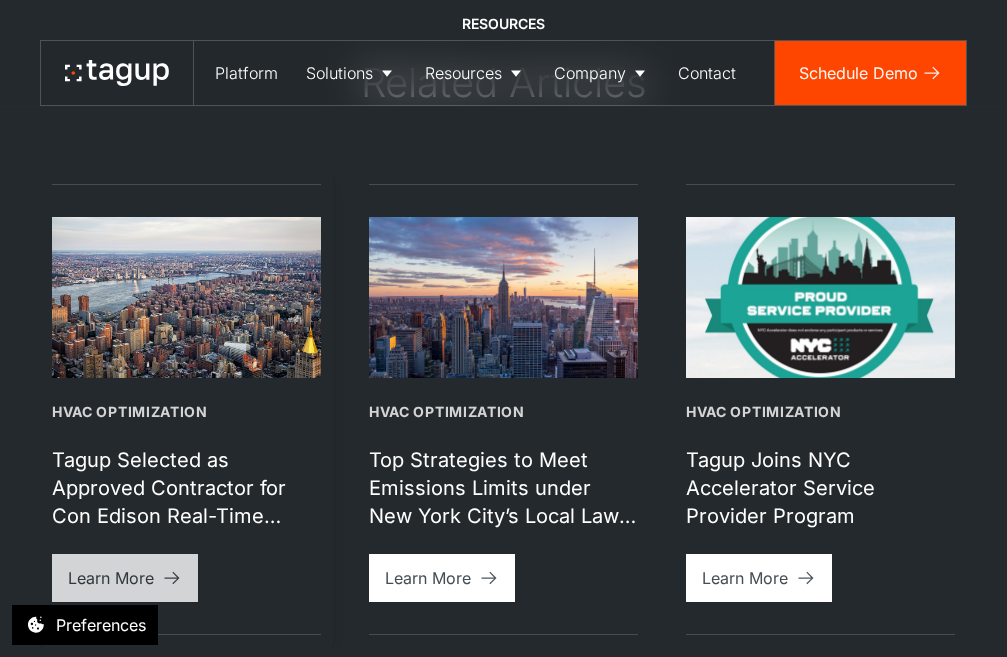 click on "Learn More" at bounding box center [111, 578] 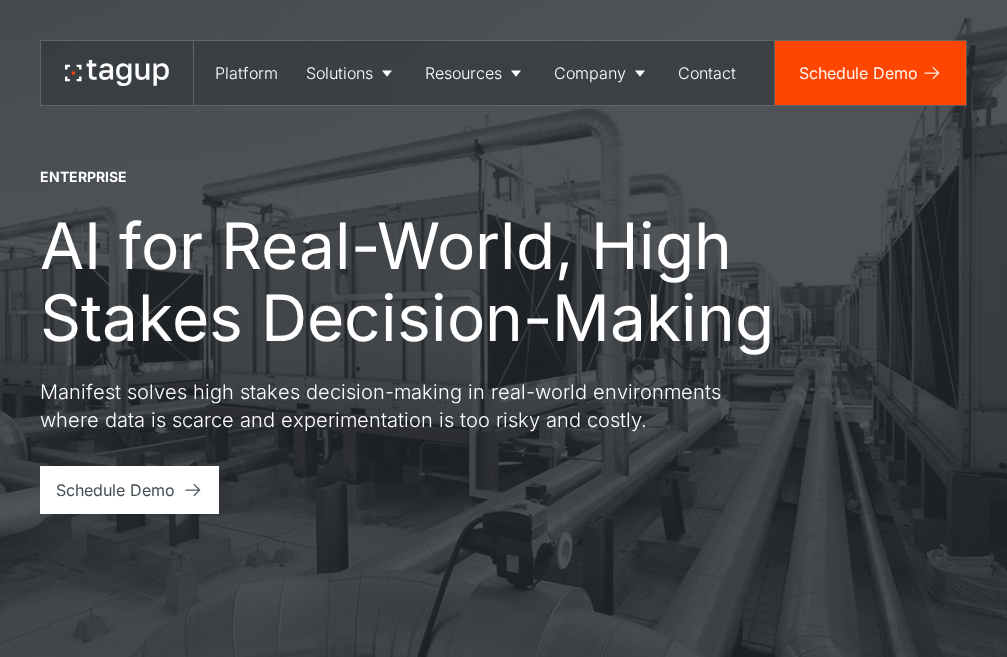 scroll, scrollTop: 0, scrollLeft: 0, axis: both 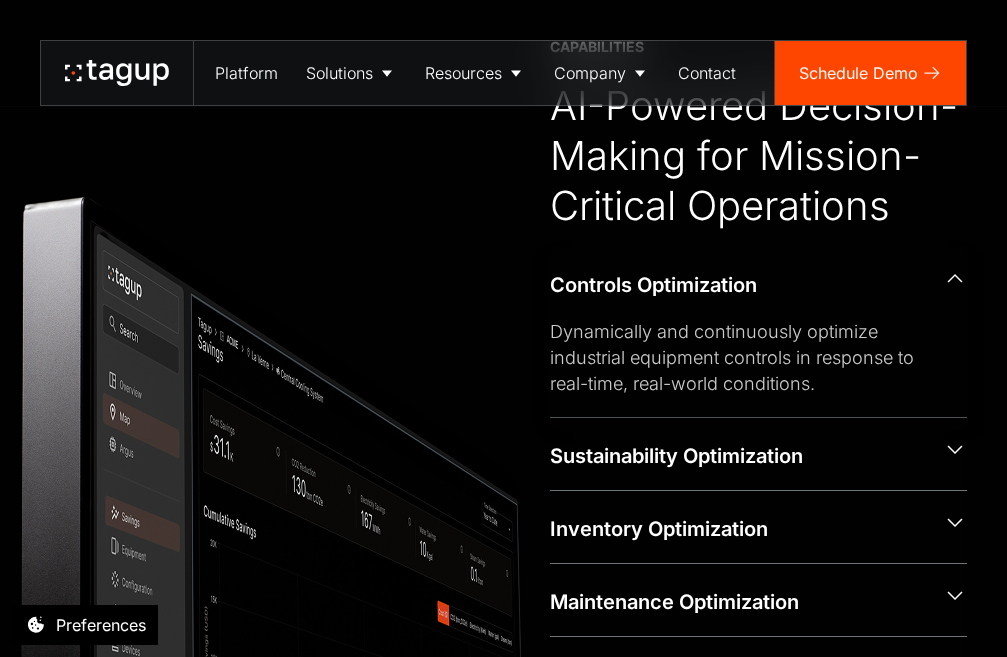 click on "Dynamically and continuously optimize industrial equipment controls in response to real-time, real-world conditions." at bounding box center (742, 358) 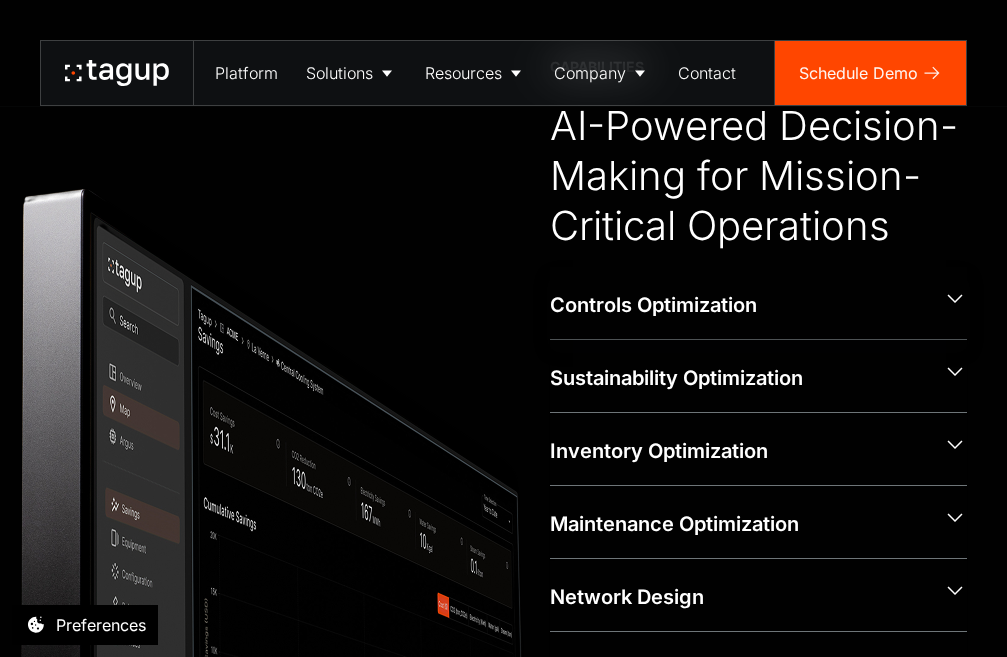 scroll, scrollTop: 692, scrollLeft: 0, axis: vertical 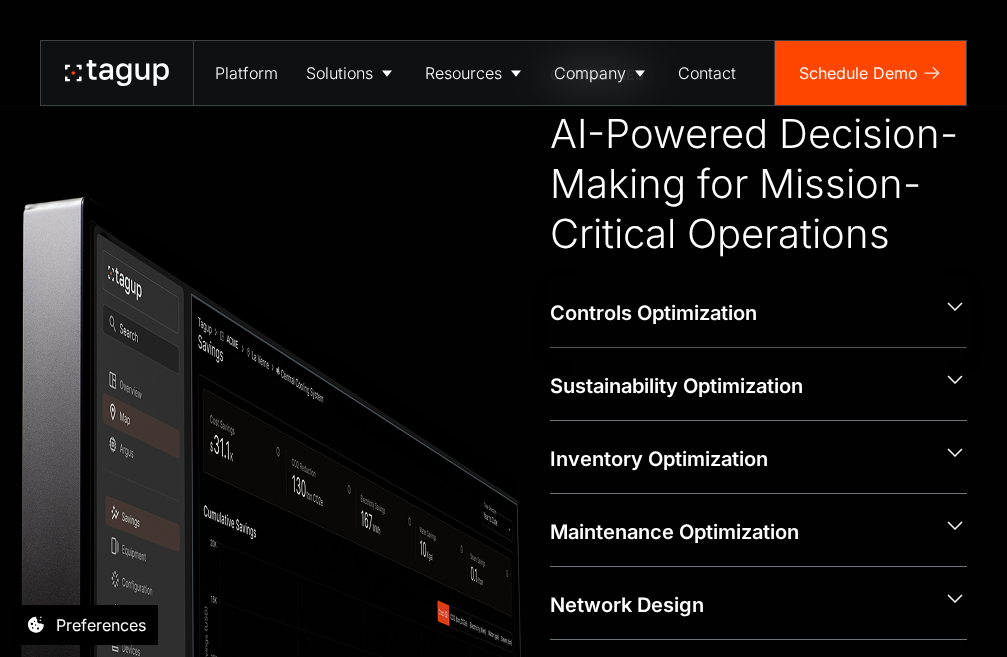 click on "Controls Optimization" at bounding box center [738, 313] 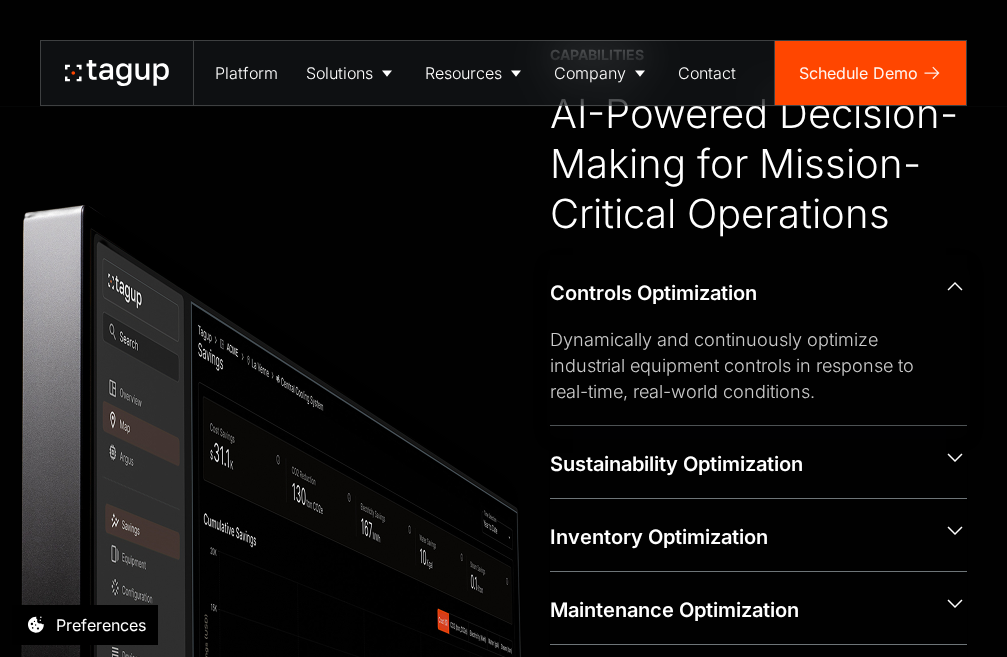 scroll, scrollTop: 700, scrollLeft: 0, axis: vertical 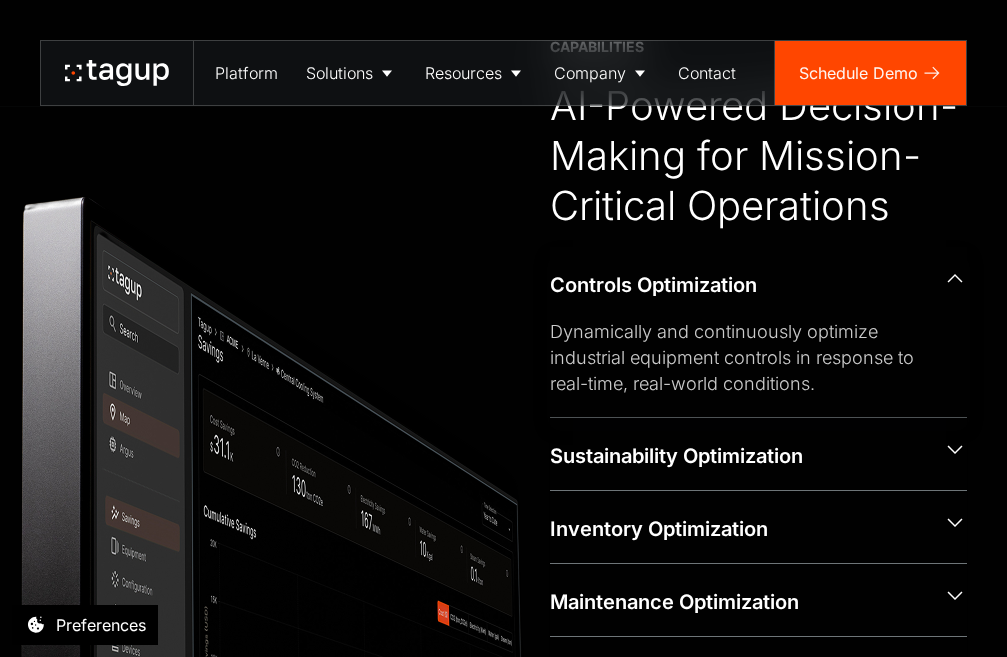 click on "Controls Optimization" at bounding box center [758, 283] 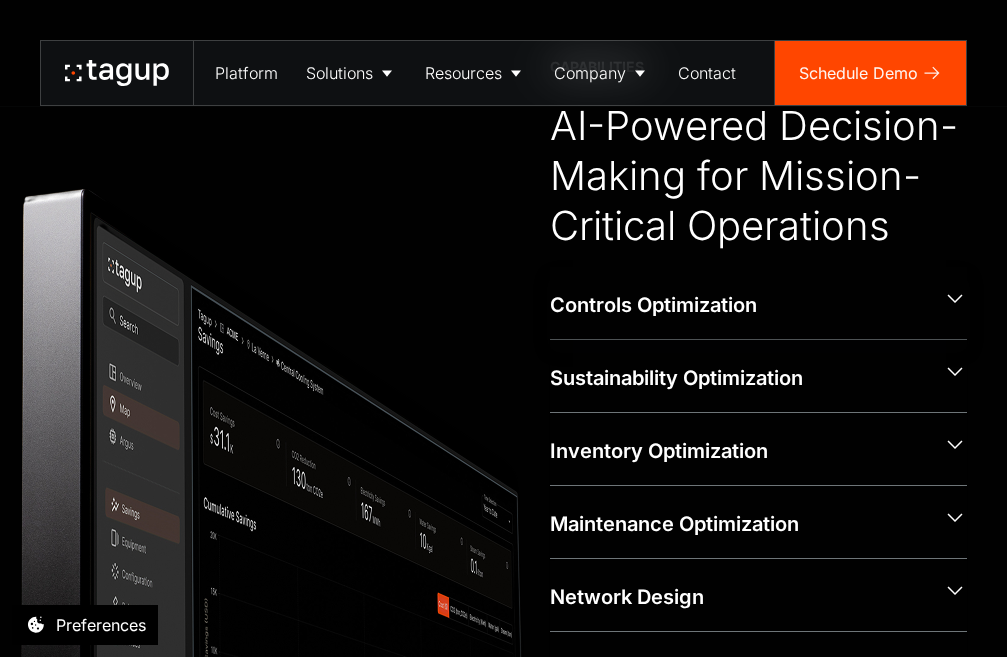 scroll, scrollTop: 692, scrollLeft: 0, axis: vertical 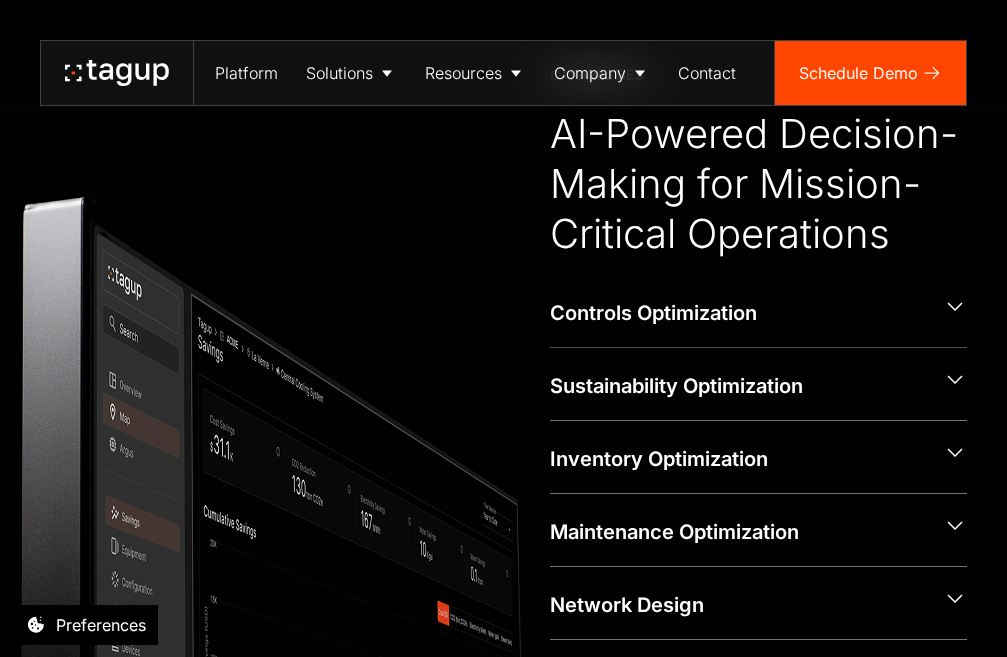 click on "Controls Optimization" at bounding box center (738, 313) 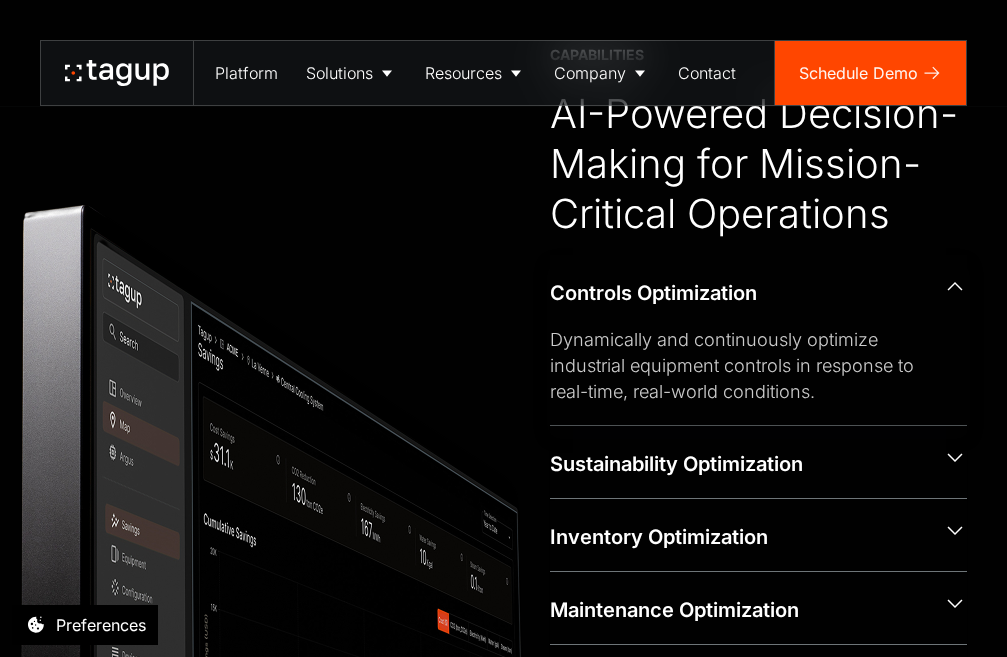 scroll, scrollTop: 700, scrollLeft: 0, axis: vertical 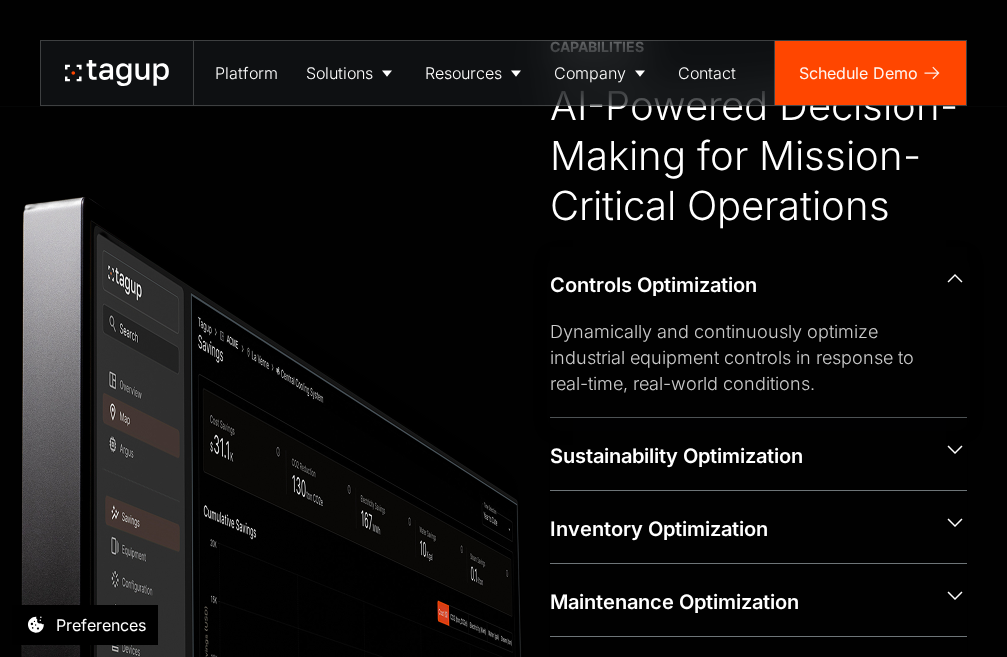 click on "Controls Optimization" at bounding box center [758, 283] 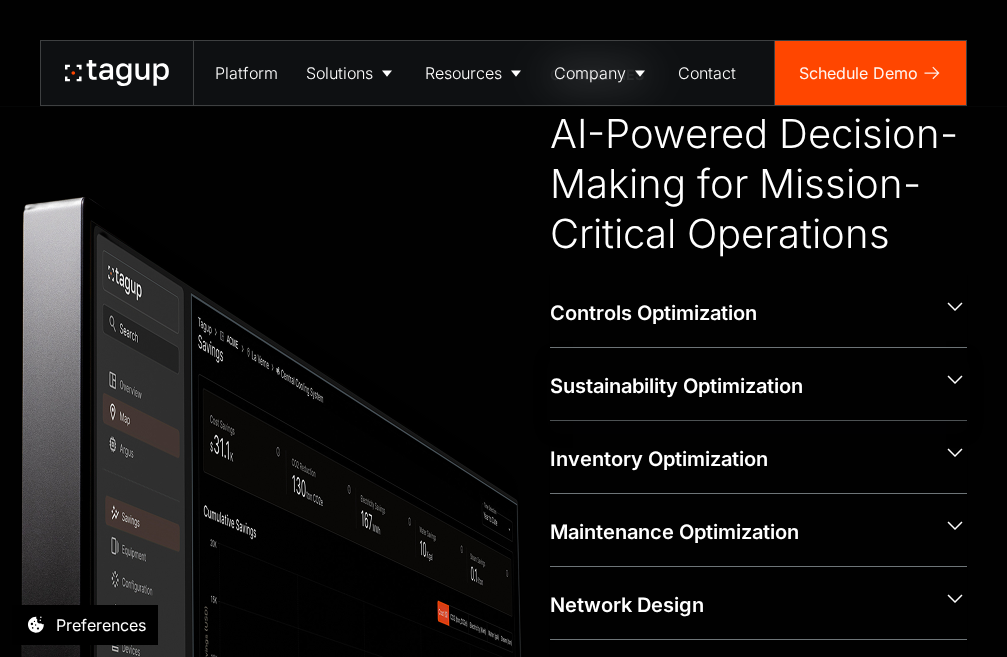 click on "Sustainability Optimization" at bounding box center [738, 386] 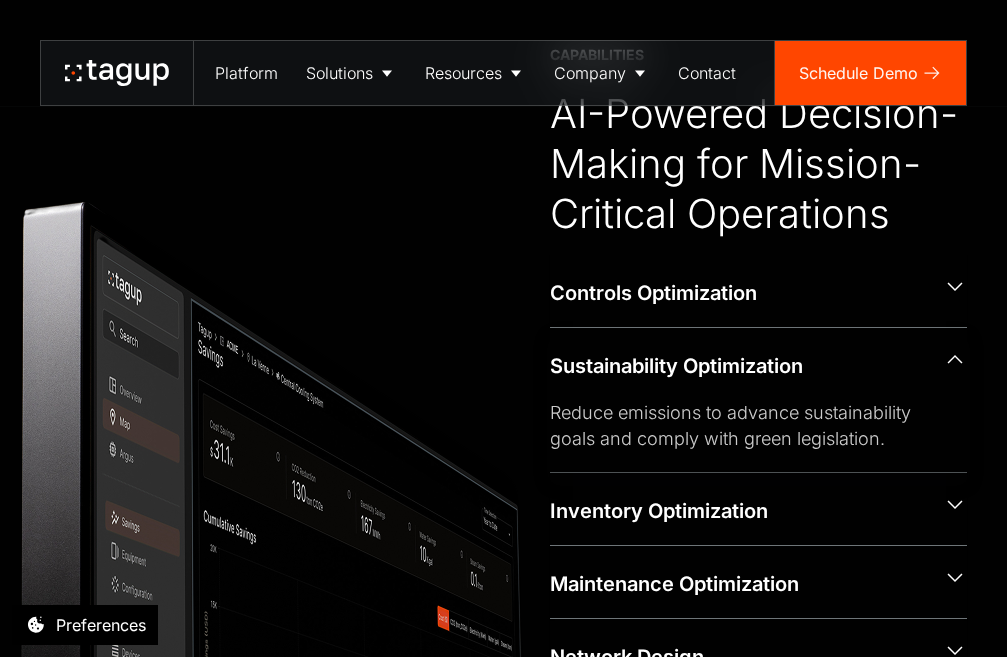 scroll, scrollTop: 697, scrollLeft: 0, axis: vertical 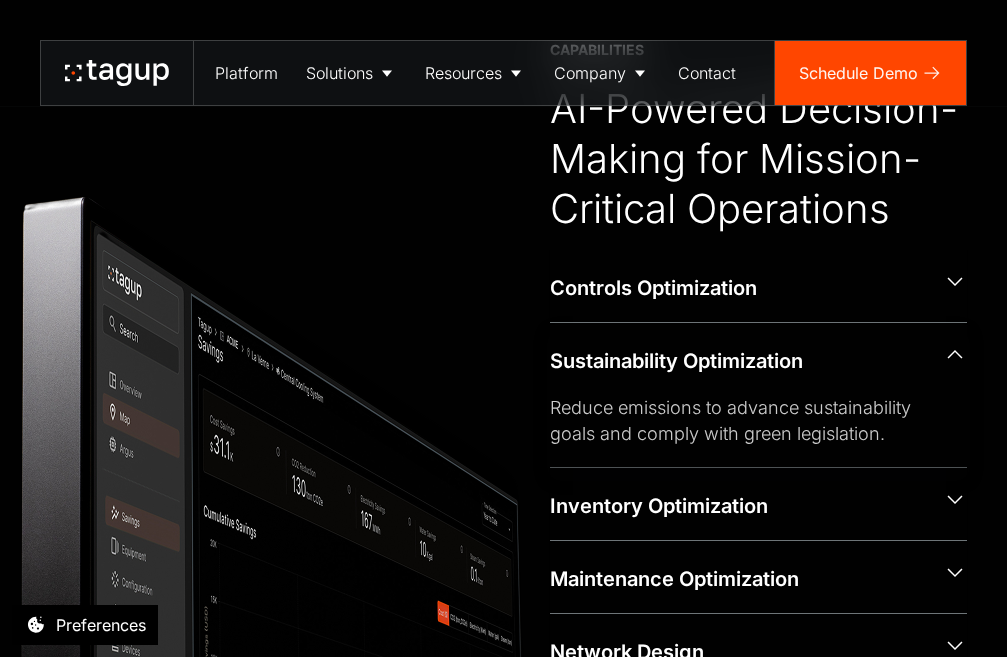 click on "Sustainability Optimization" at bounding box center (738, 361) 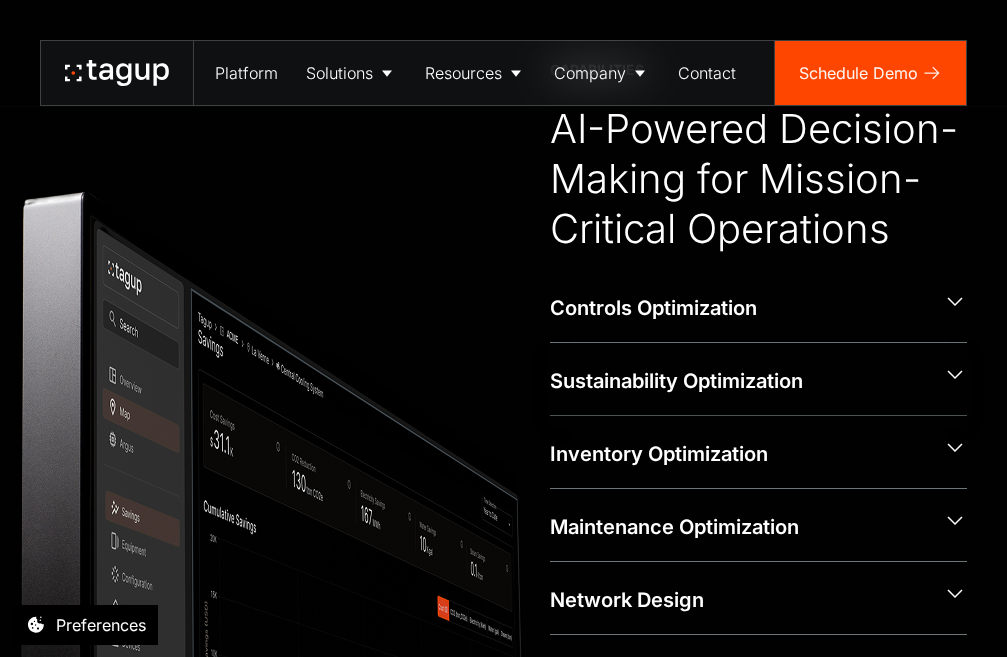scroll, scrollTop: 692, scrollLeft: 0, axis: vertical 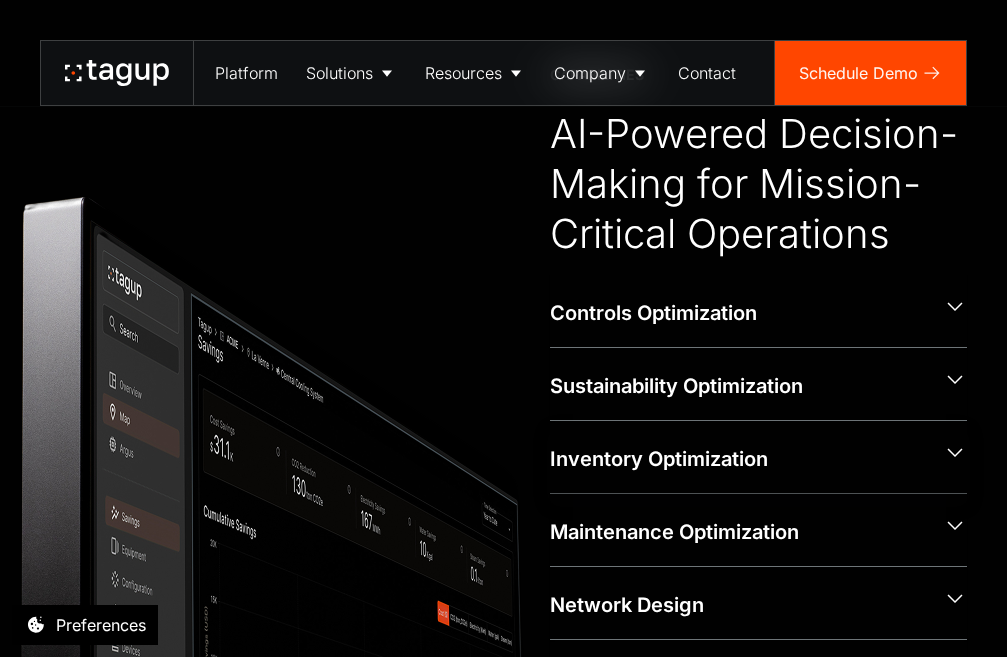 click on "Inventory Optimization" at bounding box center (738, 459) 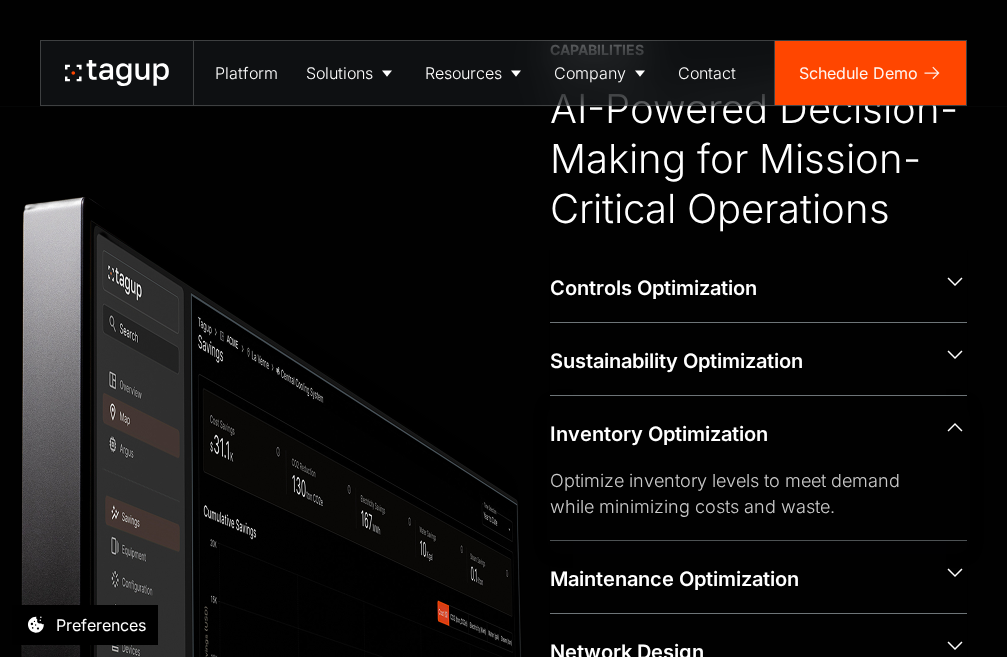 click on "Inventory Optimization" at bounding box center (758, 432) 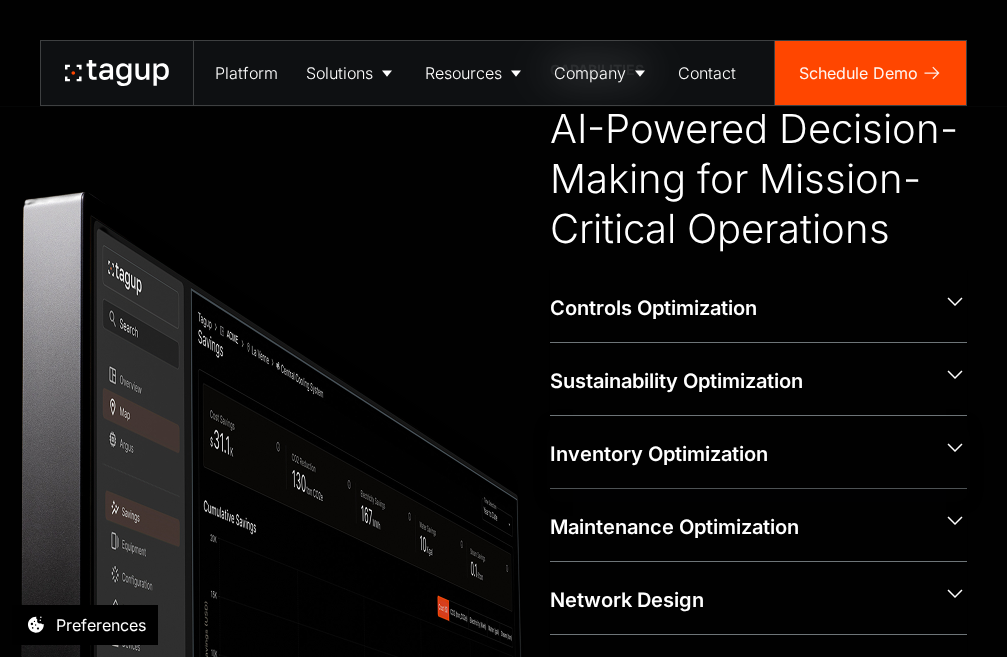 scroll, scrollTop: 692, scrollLeft: 0, axis: vertical 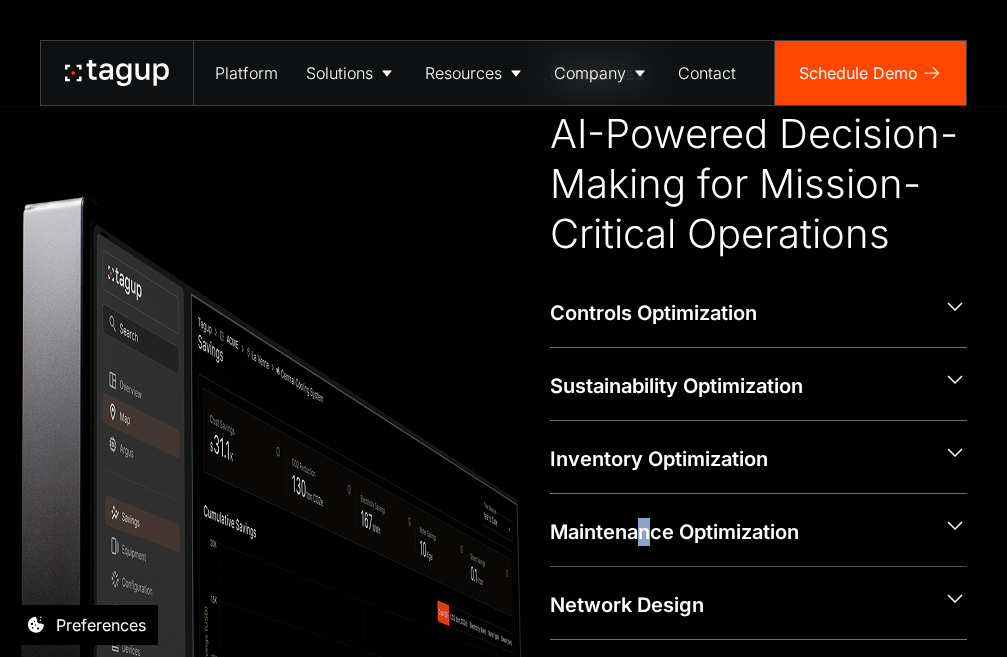 click on "Maintenance Optimization" at bounding box center (738, 532) 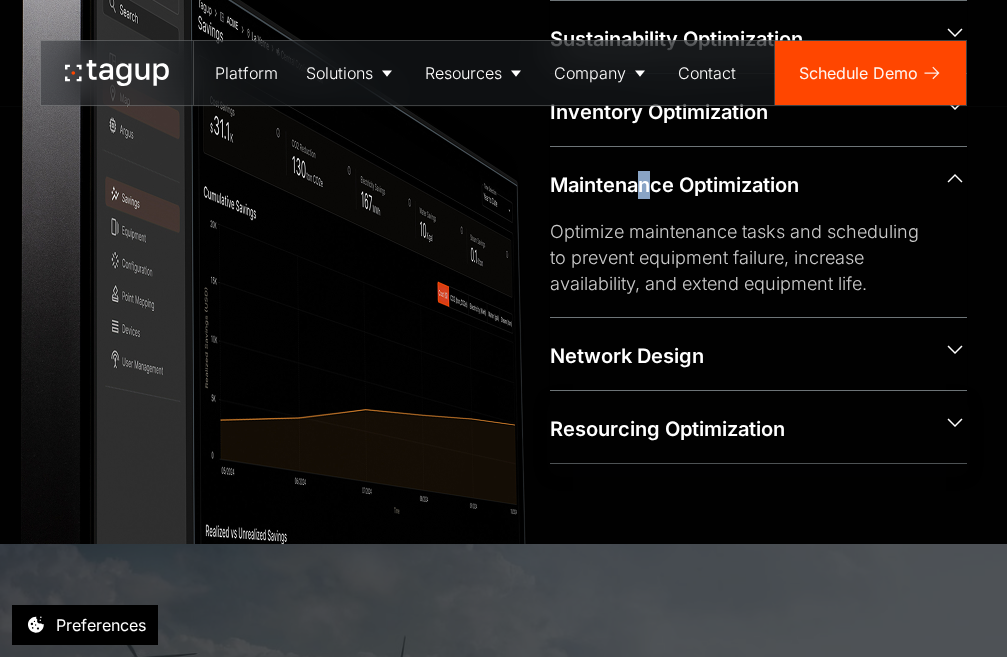 scroll, scrollTop: 1000, scrollLeft: 0, axis: vertical 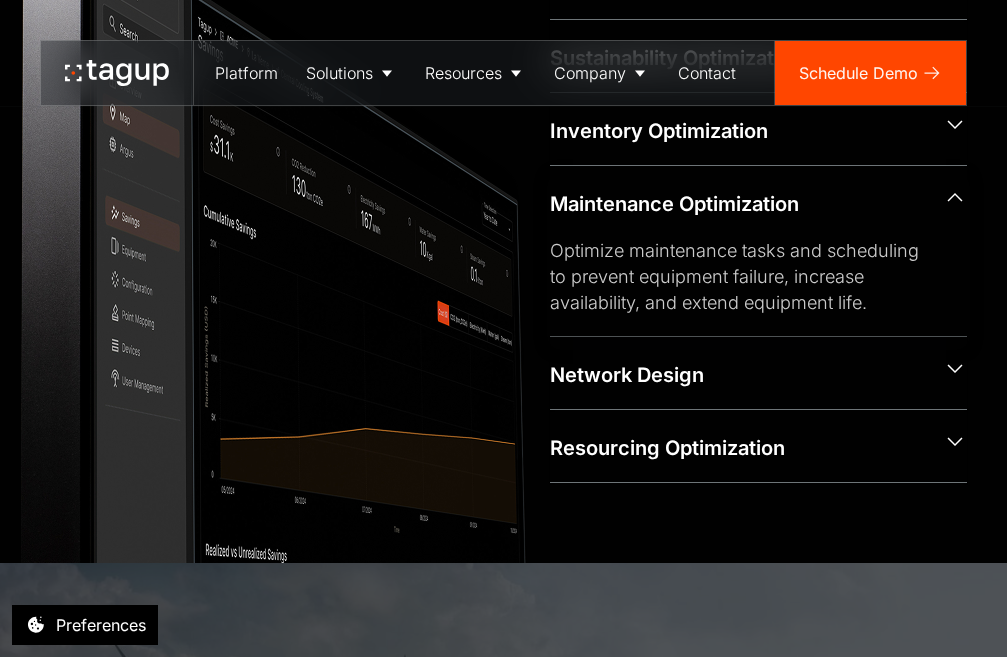 click on "Maintenance Optimization" at bounding box center [738, 204] 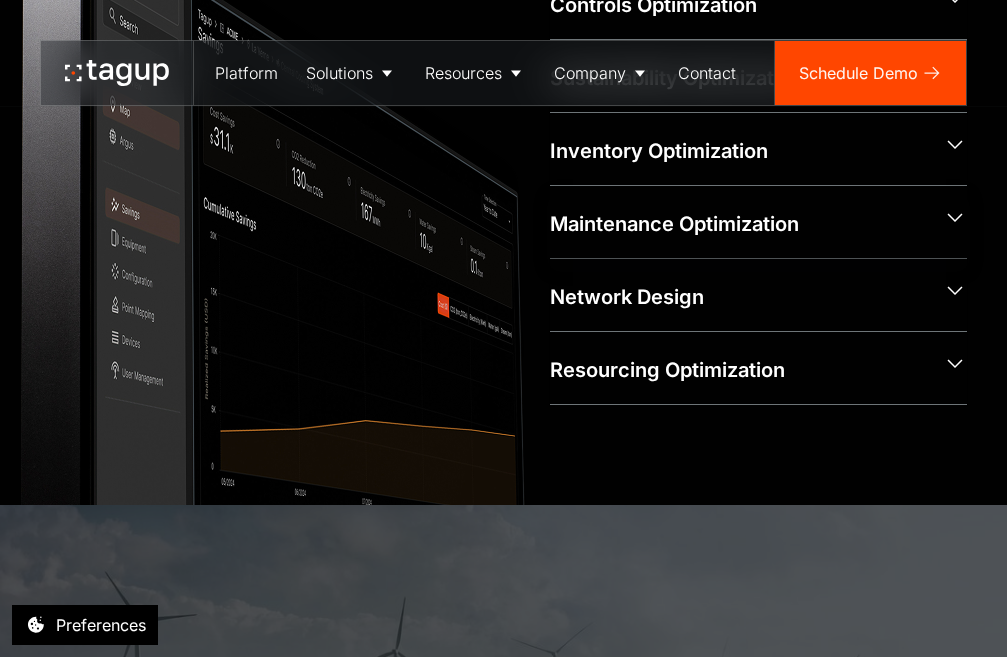 scroll, scrollTop: 992, scrollLeft: 0, axis: vertical 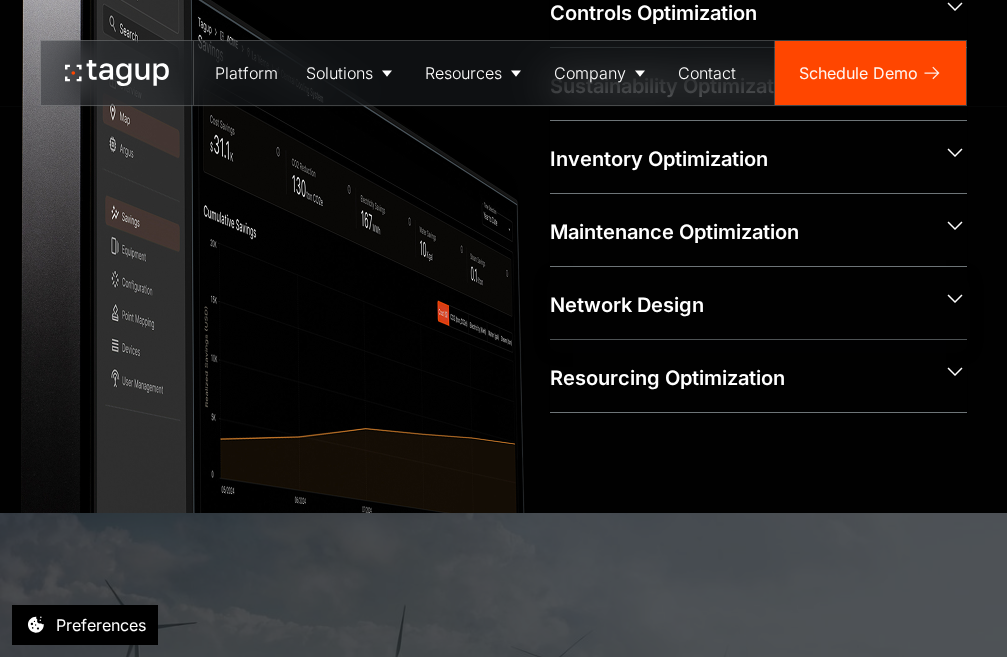 click on "Network Design" at bounding box center (738, 305) 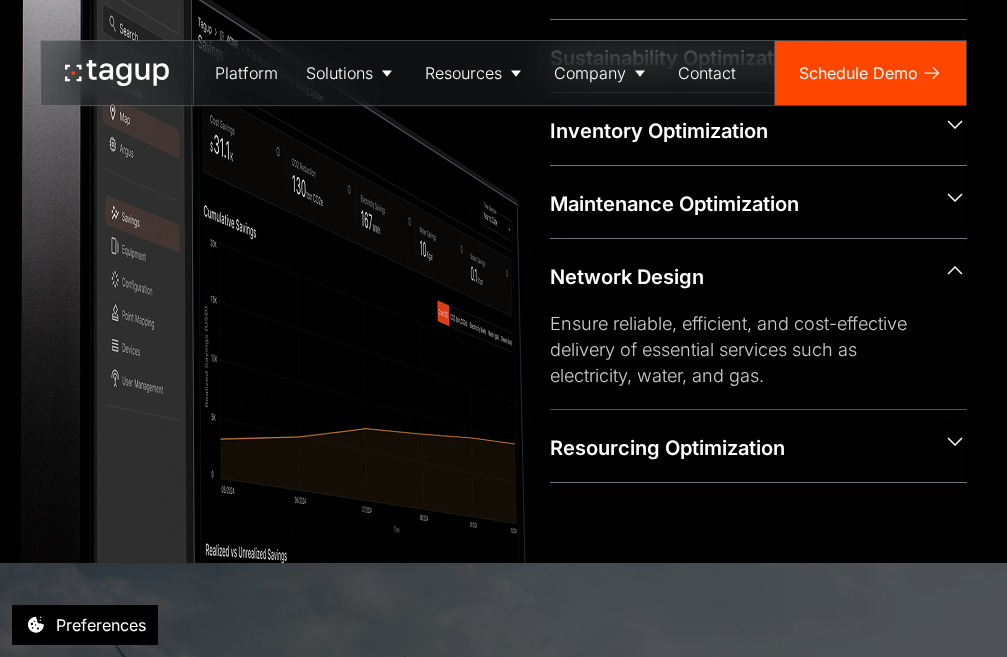 click on "Network Design" at bounding box center [738, 277] 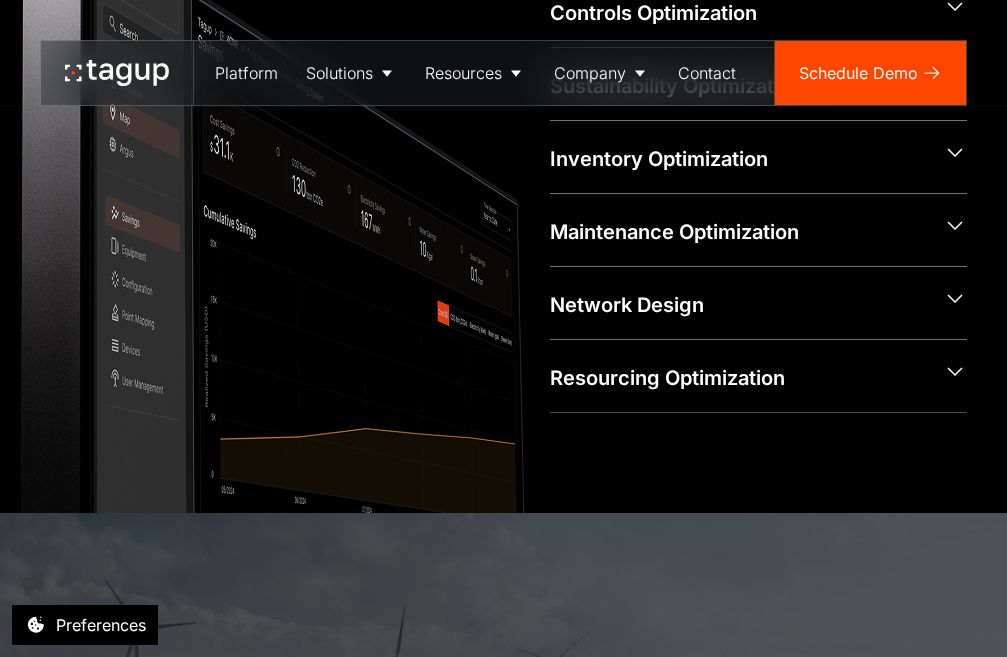 click on "Resourcing Optimization" at bounding box center (738, 378) 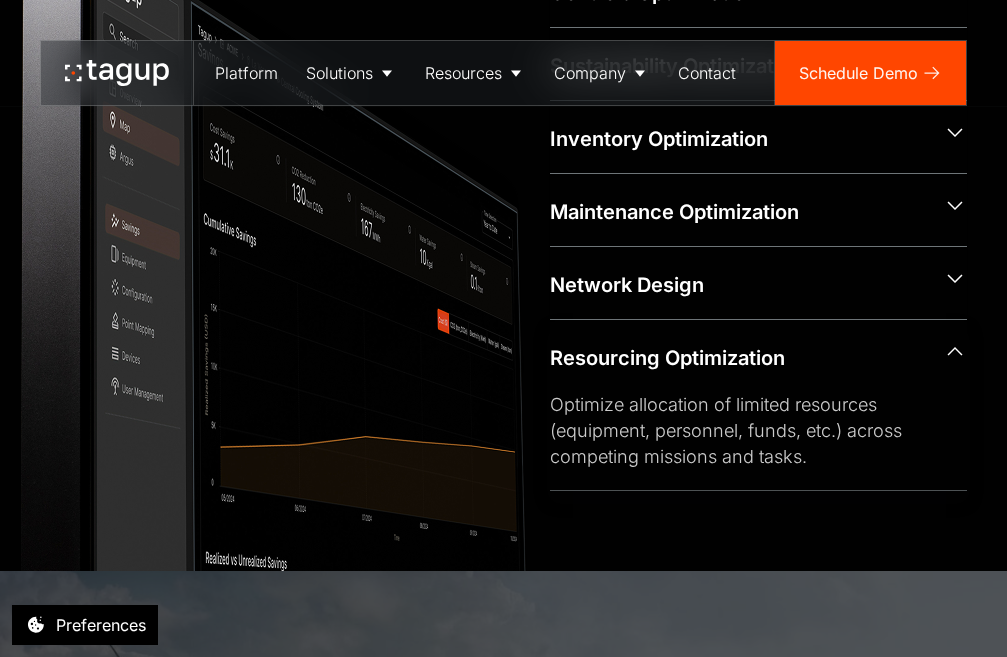 scroll, scrollTop: 1000, scrollLeft: 0, axis: vertical 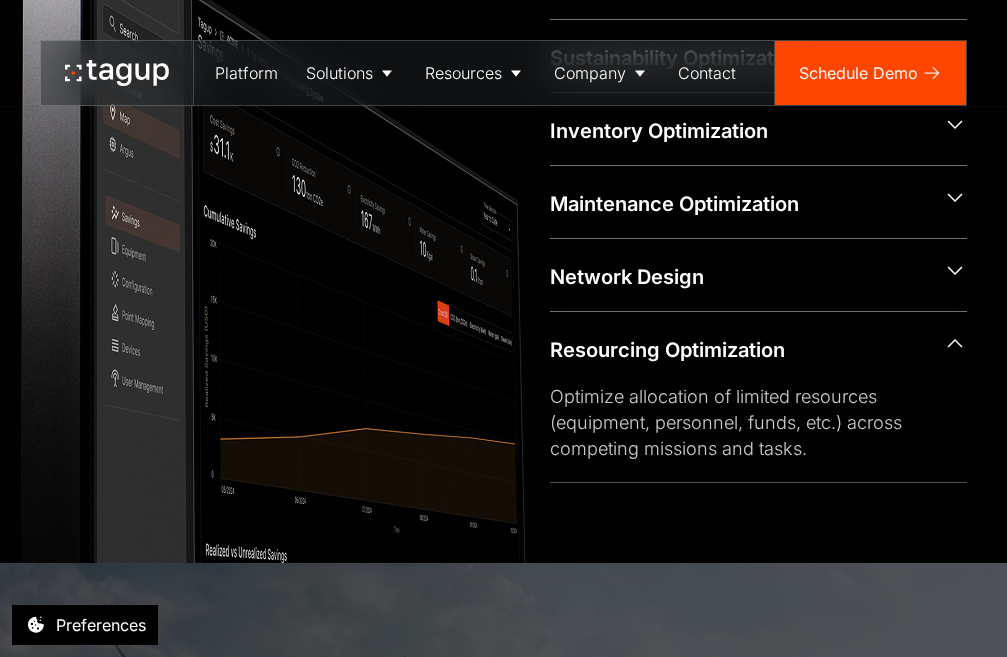 click on "Resourcing Optimization" at bounding box center (758, 348) 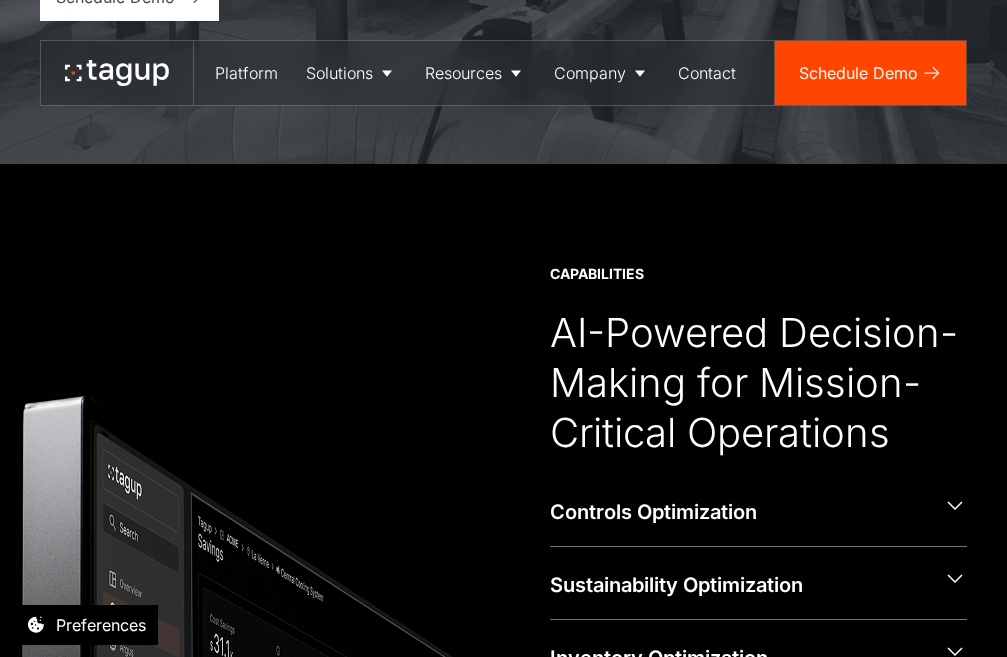 scroll, scrollTop: 492, scrollLeft: 0, axis: vertical 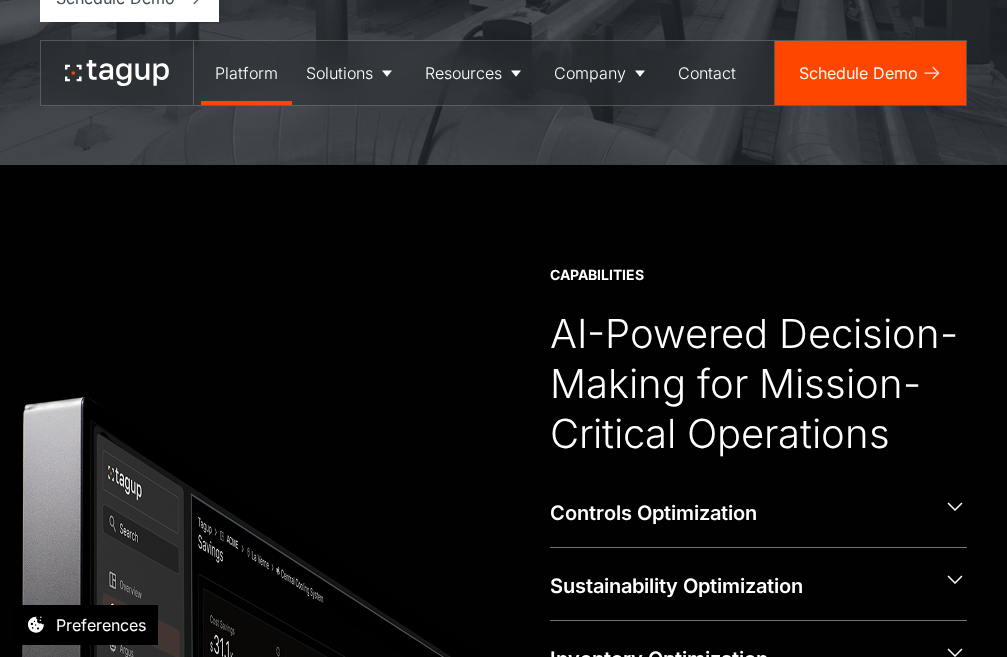 click on "Platform" at bounding box center [246, 73] 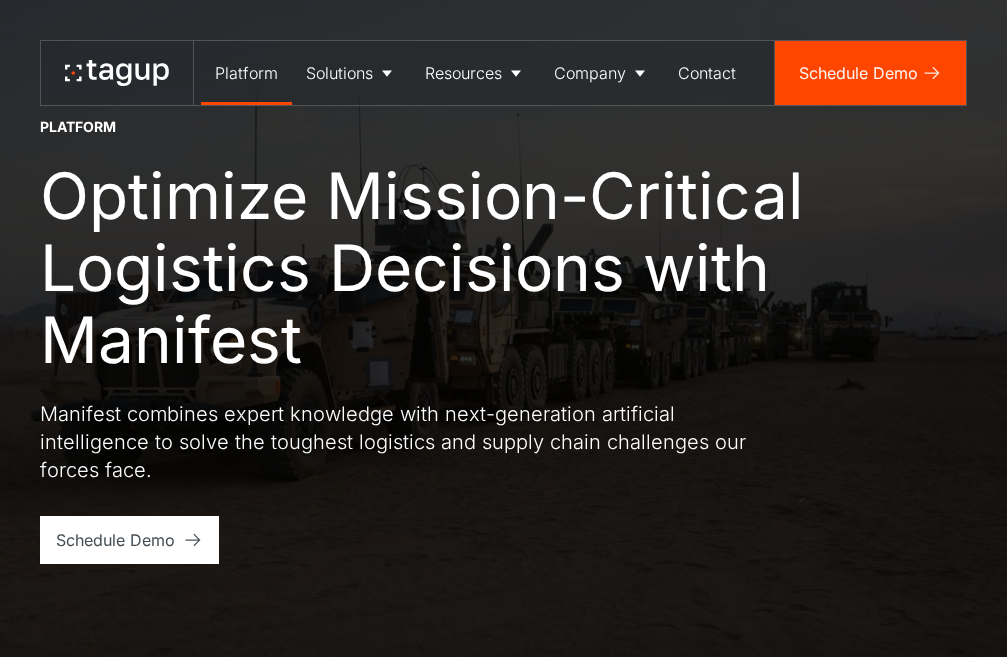 scroll, scrollTop: 0, scrollLeft: 0, axis: both 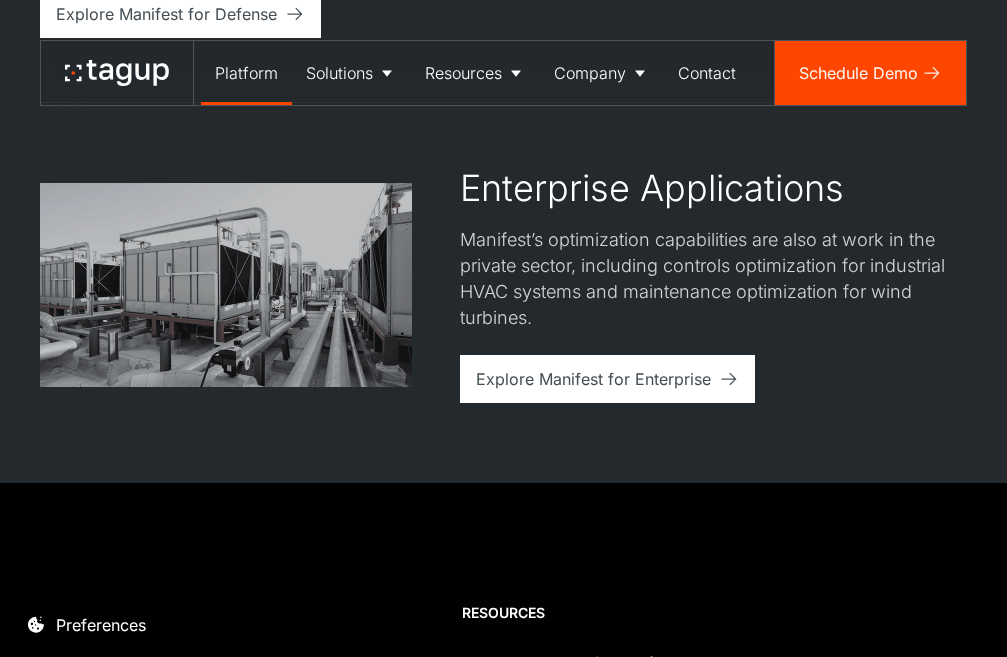 click at bounding box center [226, 285] 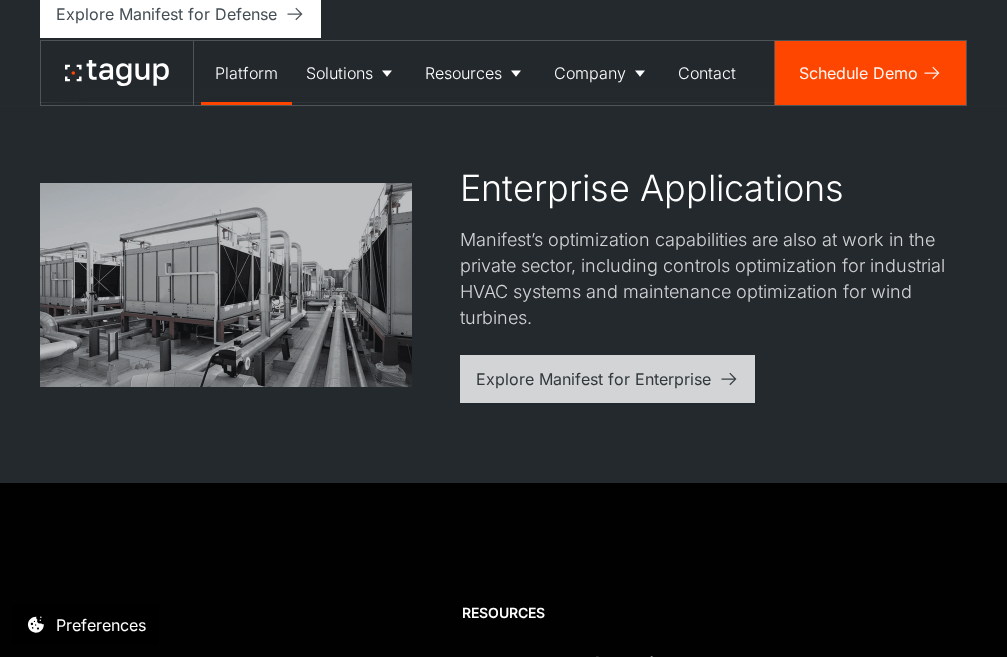 click on "Explore Manifest for Enterprise" at bounding box center [607, 379] 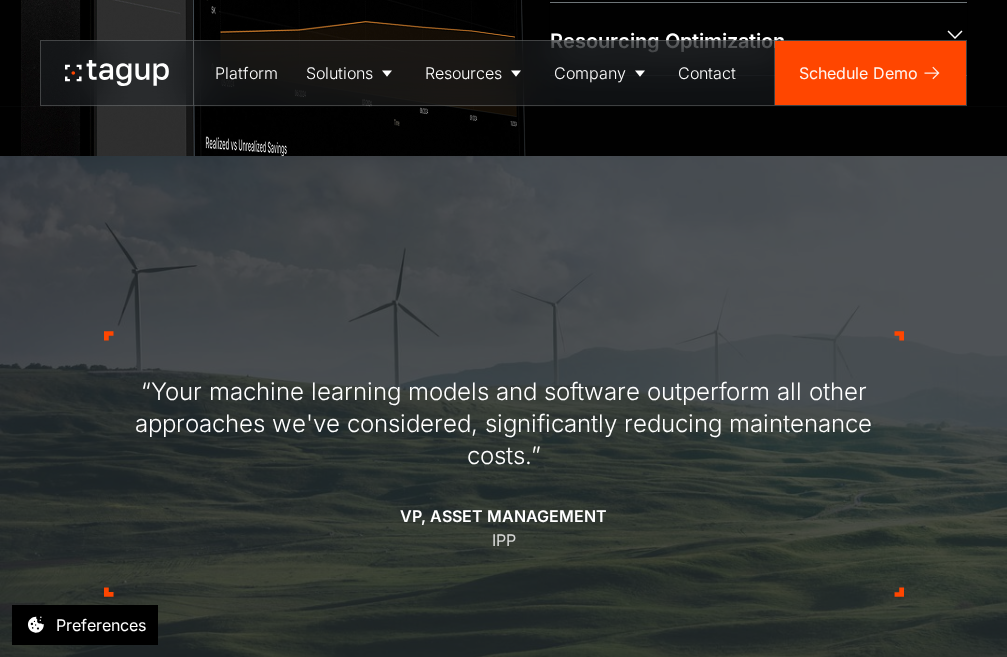 scroll, scrollTop: 1800, scrollLeft: 0, axis: vertical 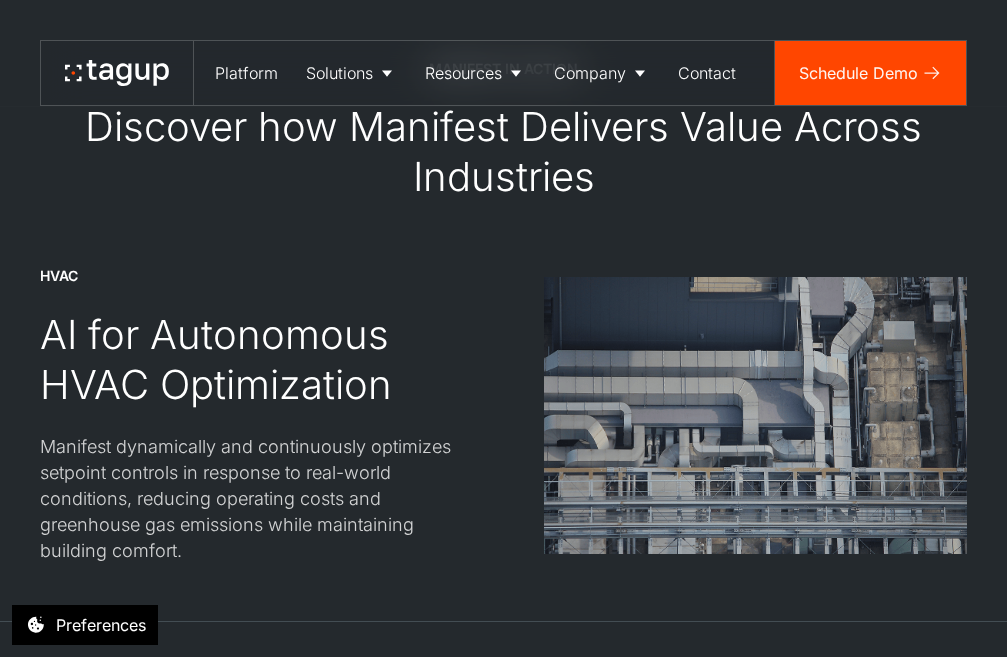 click at bounding box center (756, 415) 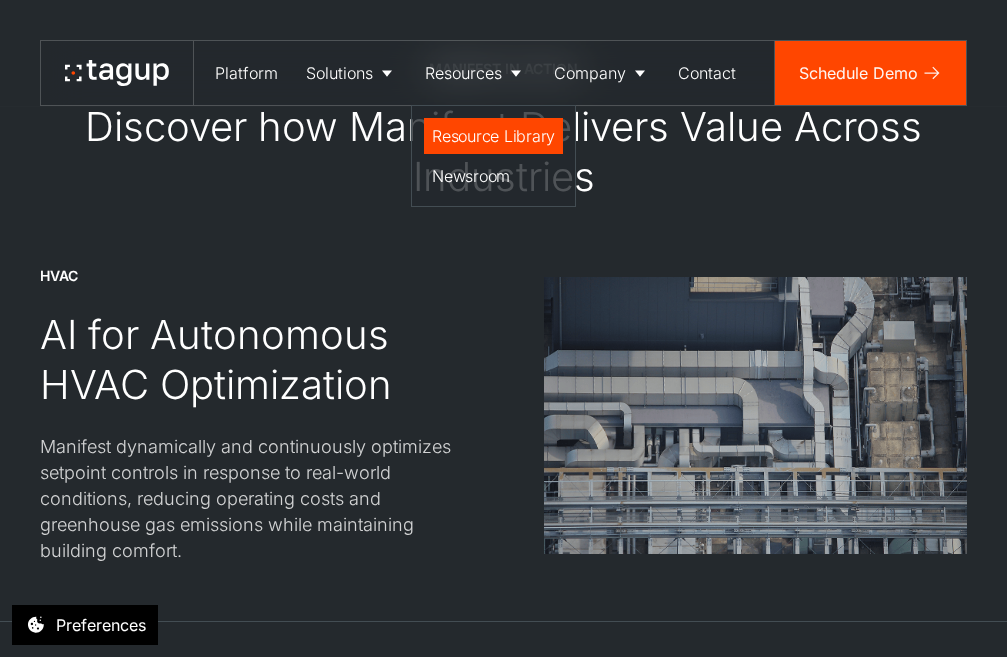 click on "Resource Library" at bounding box center (493, 136) 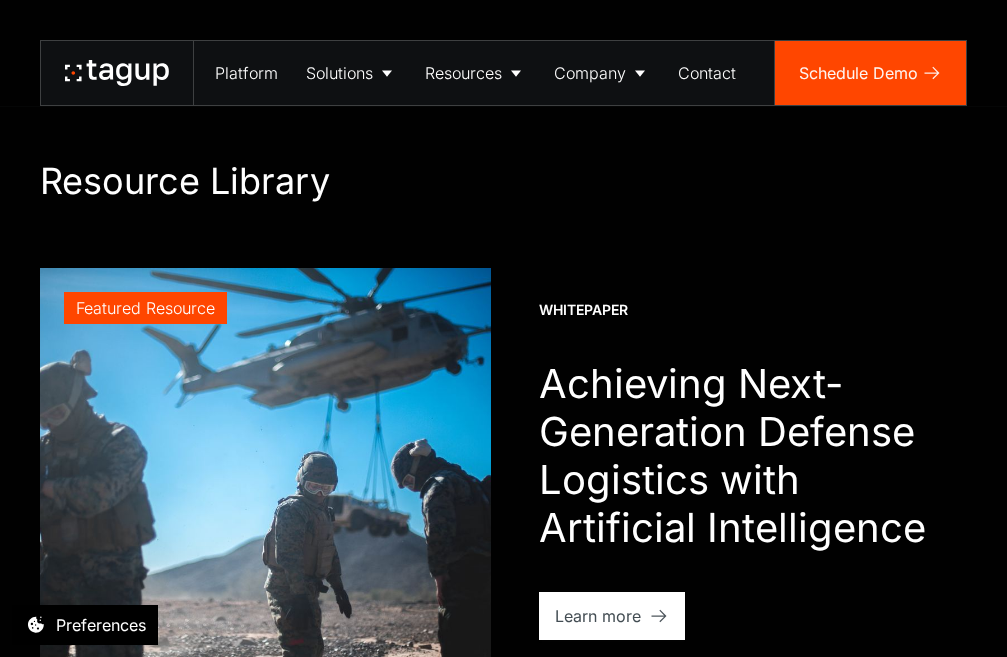 scroll, scrollTop: 149, scrollLeft: 0, axis: vertical 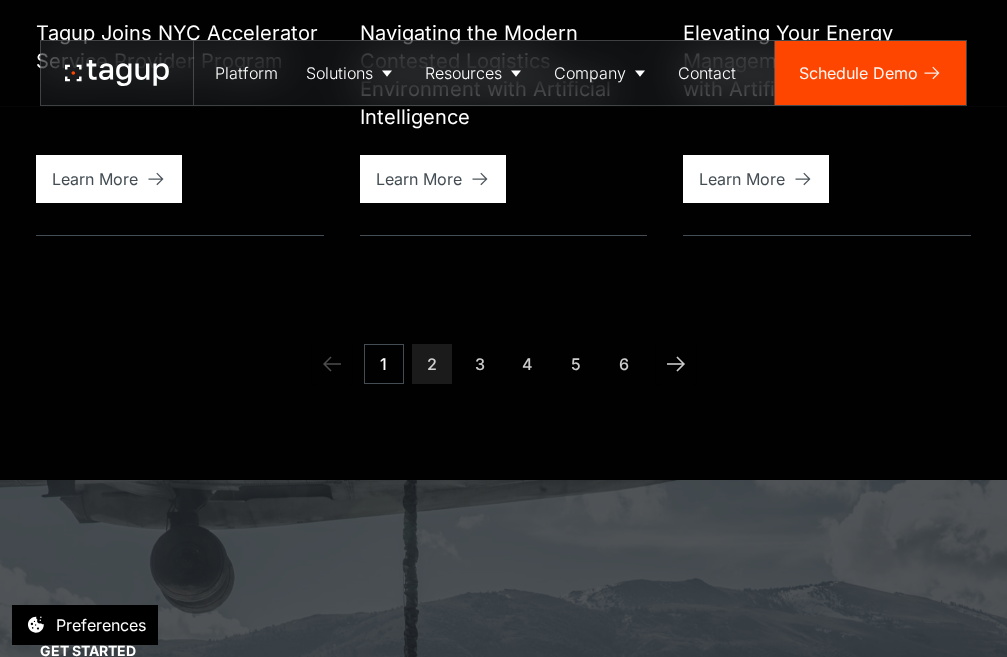 click on "2" at bounding box center (432, 364) 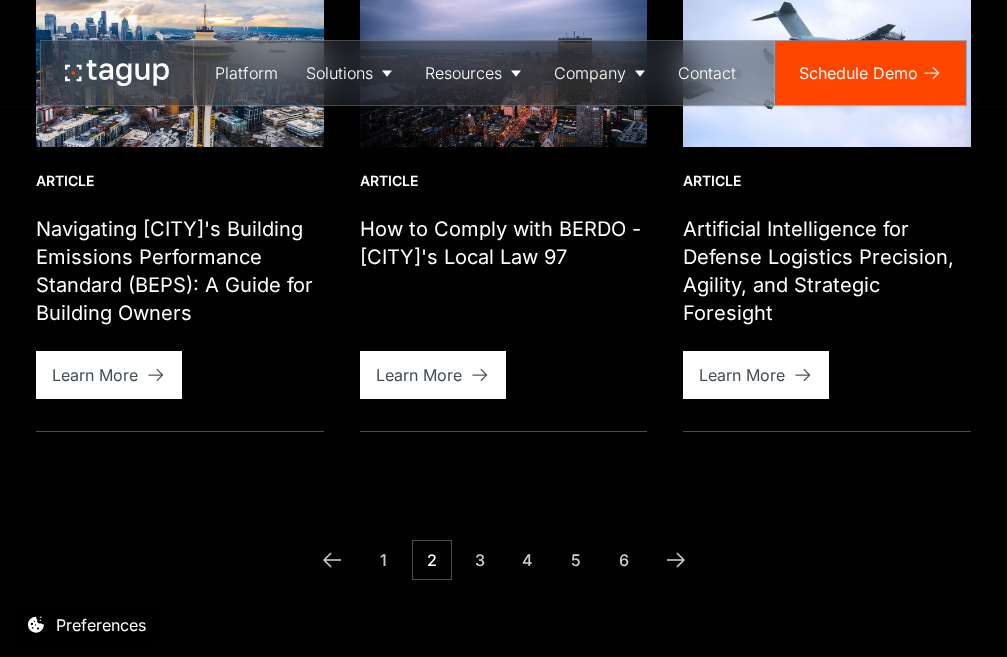 scroll, scrollTop: 2236, scrollLeft: 0, axis: vertical 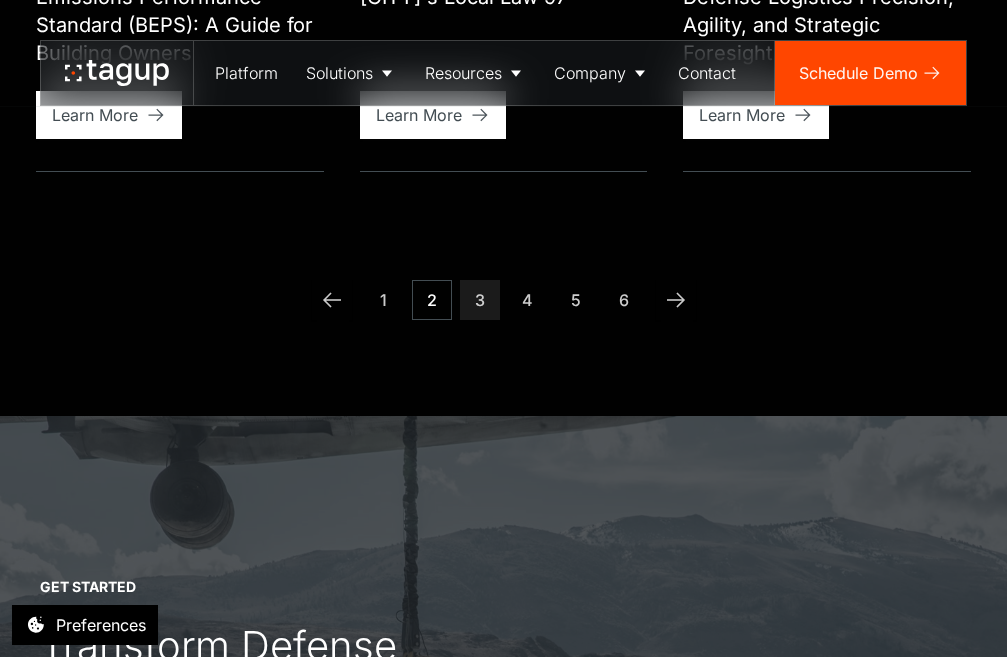 click on "3" at bounding box center (480, 300) 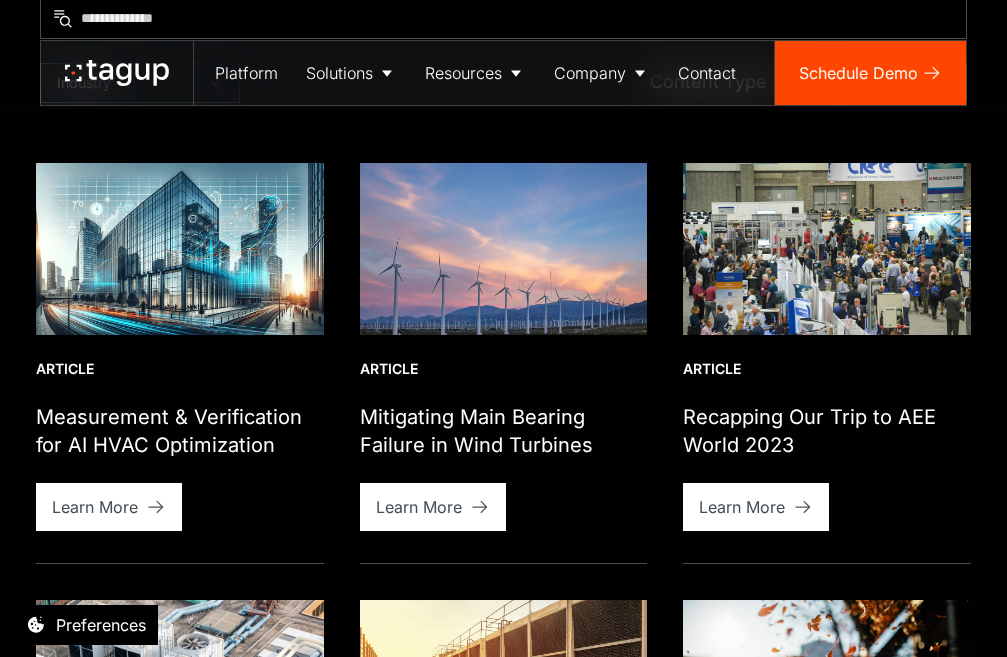 scroll, scrollTop: 736, scrollLeft: 0, axis: vertical 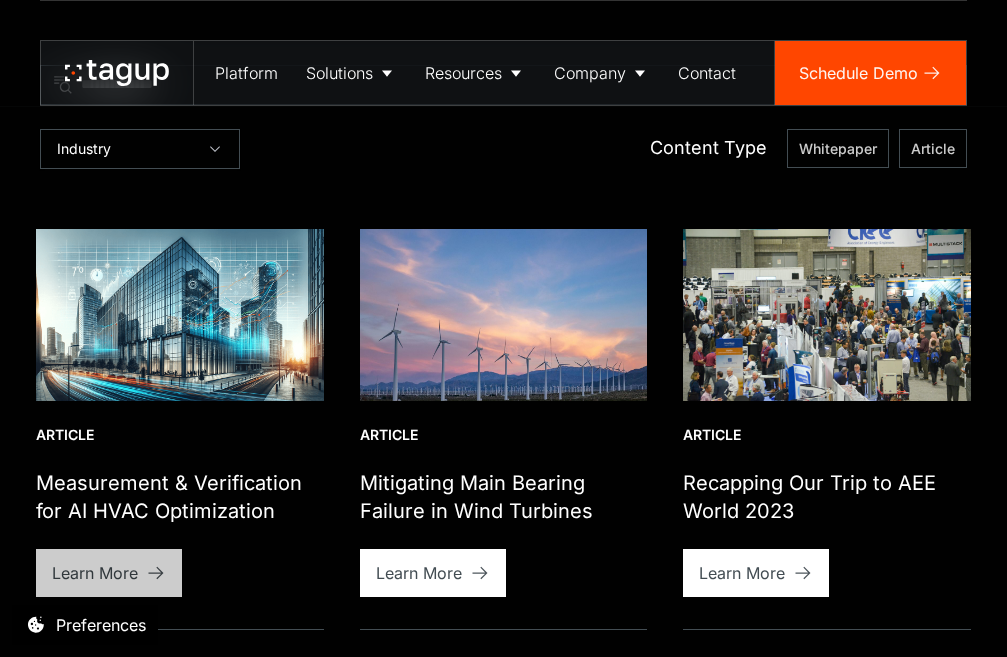 click on "Learn More" at bounding box center [109, 573] 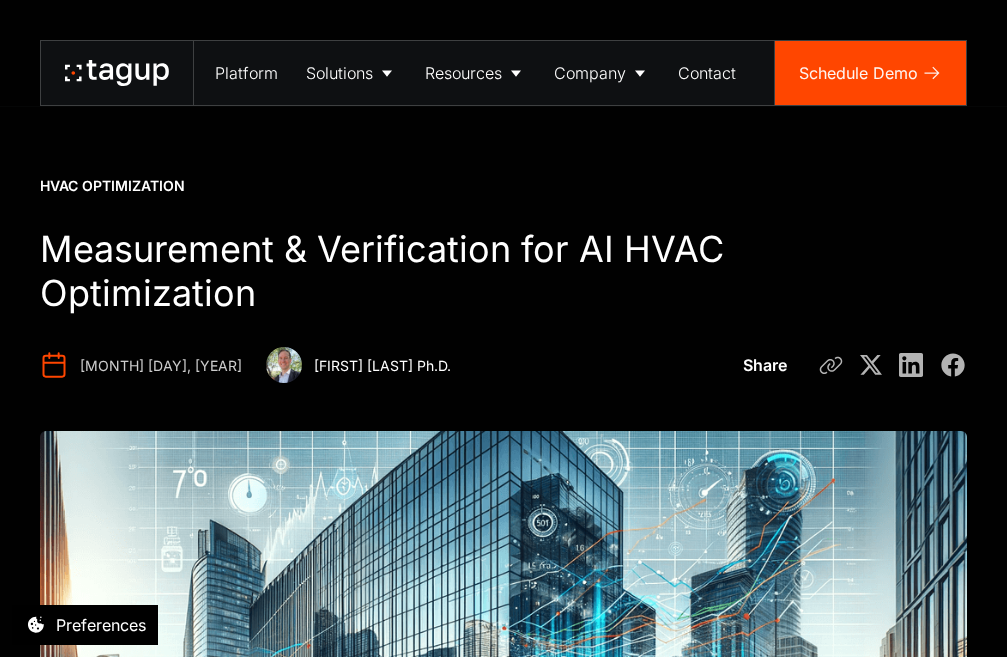 scroll, scrollTop: 0, scrollLeft: 0, axis: both 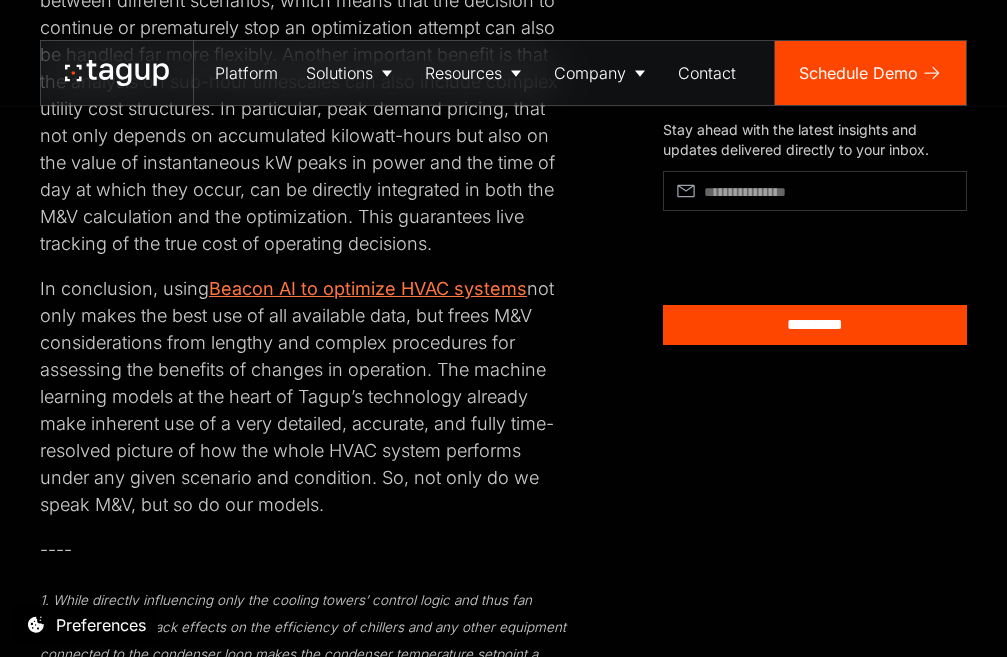 click on "Beacon AI to optimize HVAC systems" at bounding box center (368, 288) 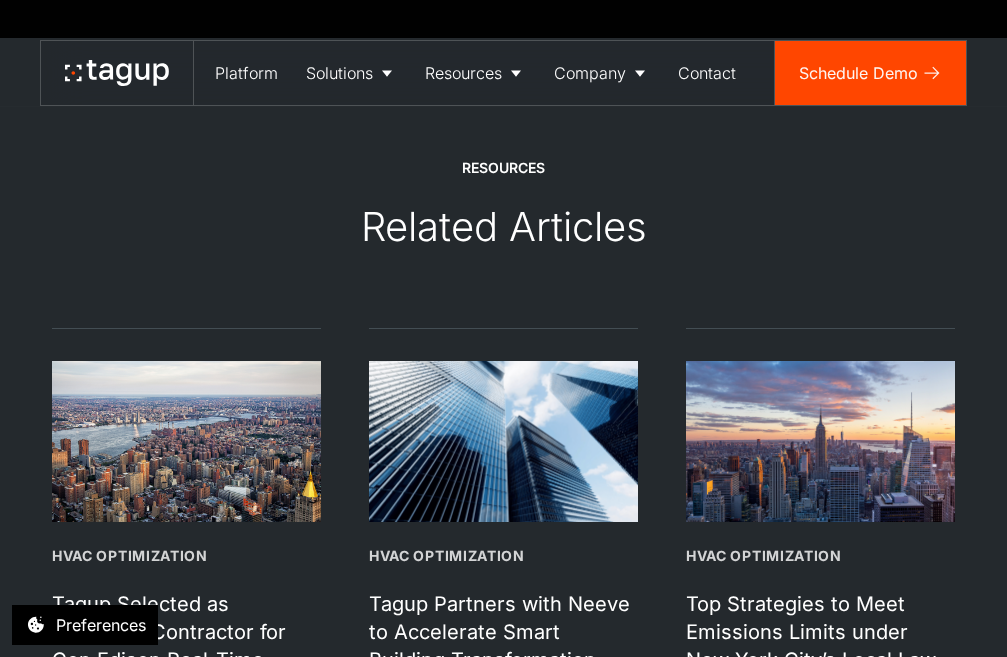 scroll, scrollTop: 5300, scrollLeft: 0, axis: vertical 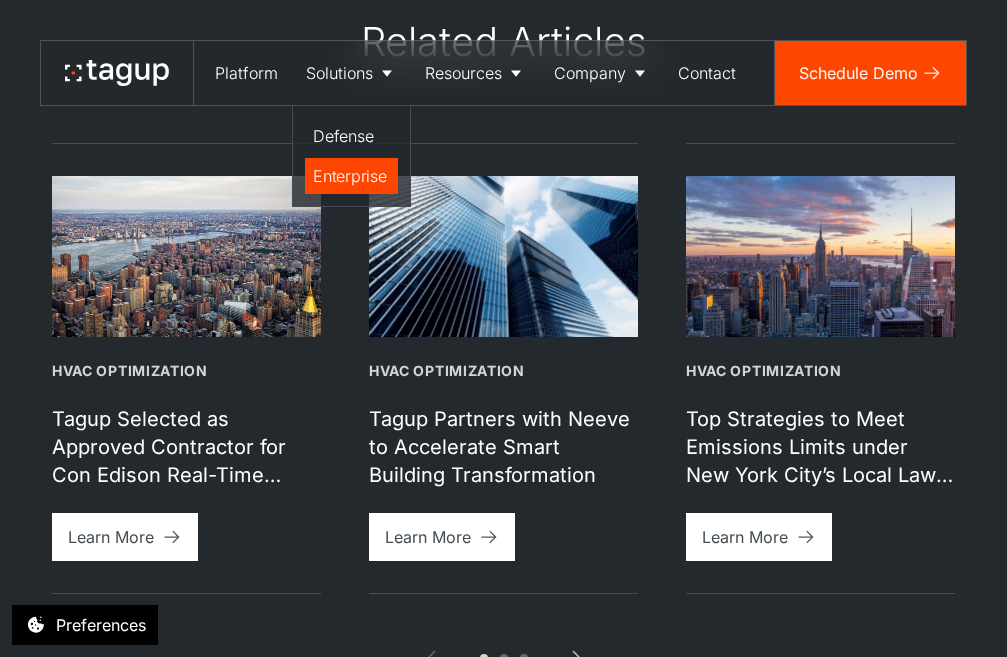click on "Enterprise" at bounding box center [351, 176] 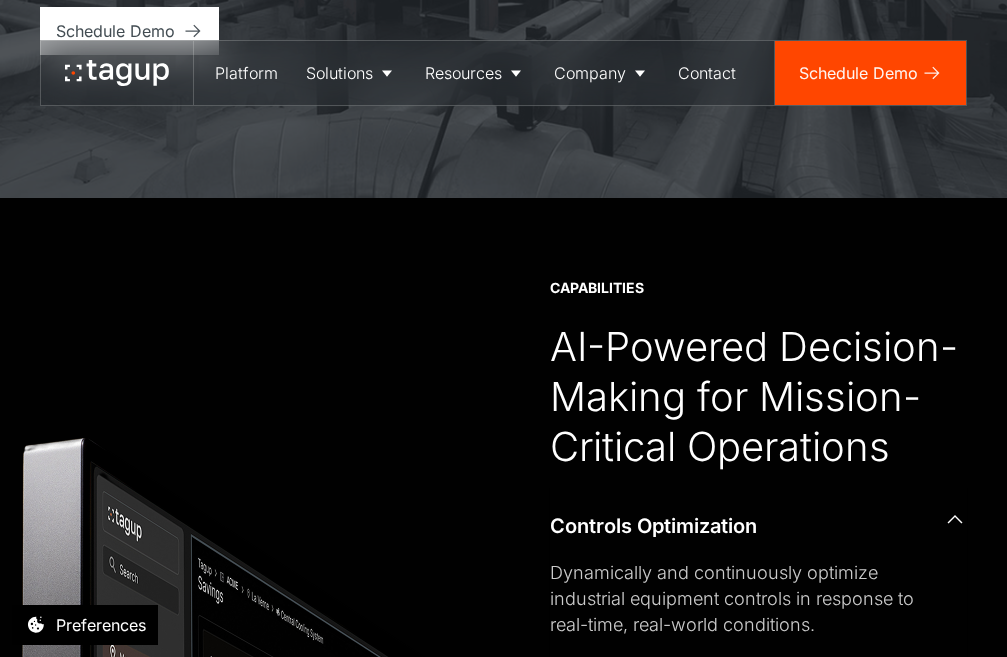scroll, scrollTop: 500, scrollLeft: 0, axis: vertical 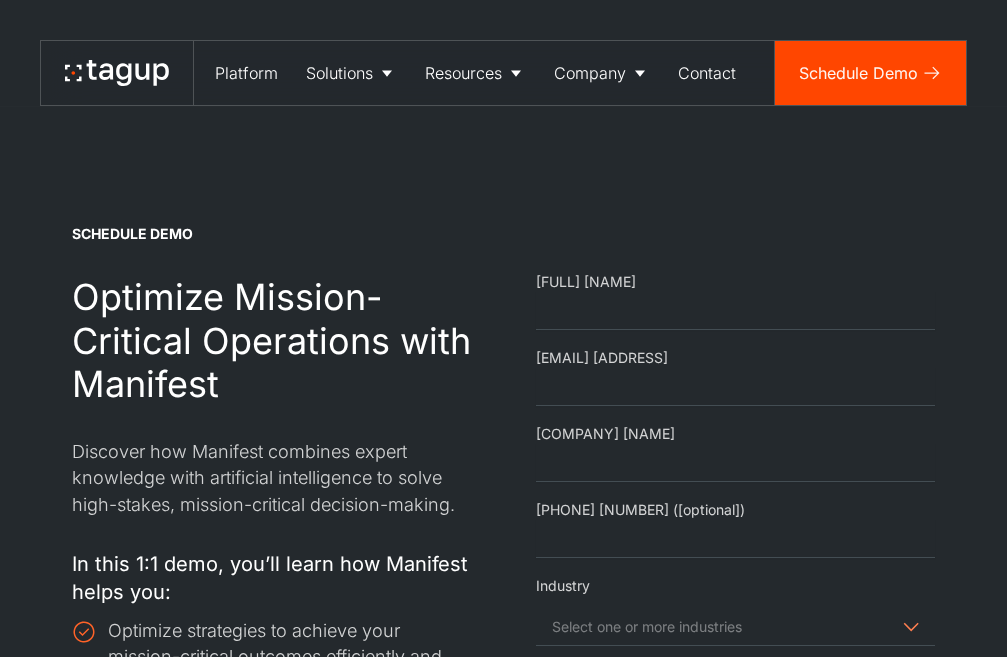 select 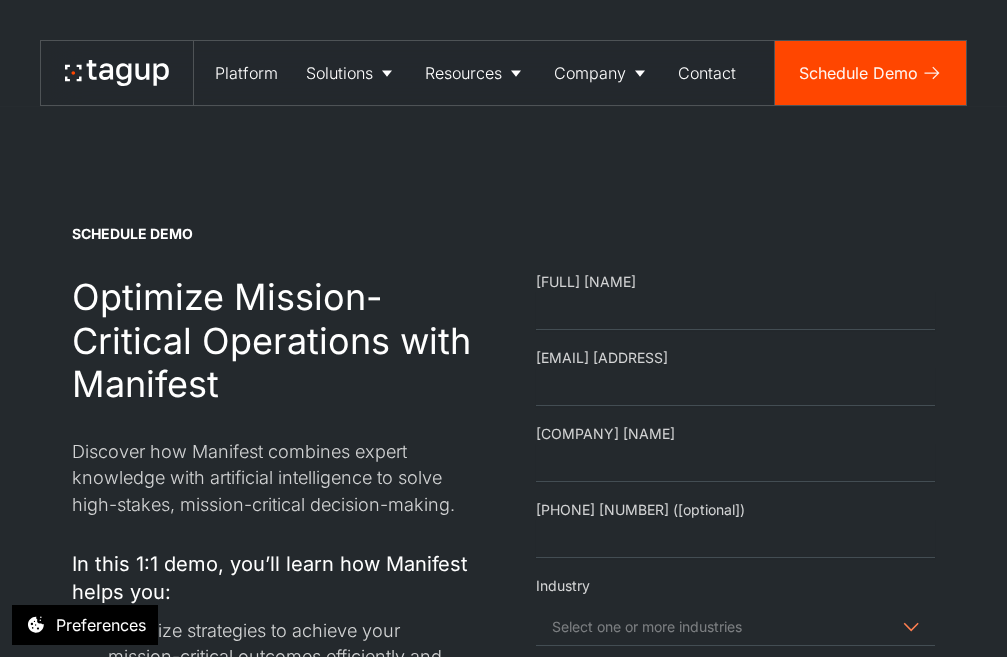 scroll, scrollTop: 0, scrollLeft: 0, axis: both 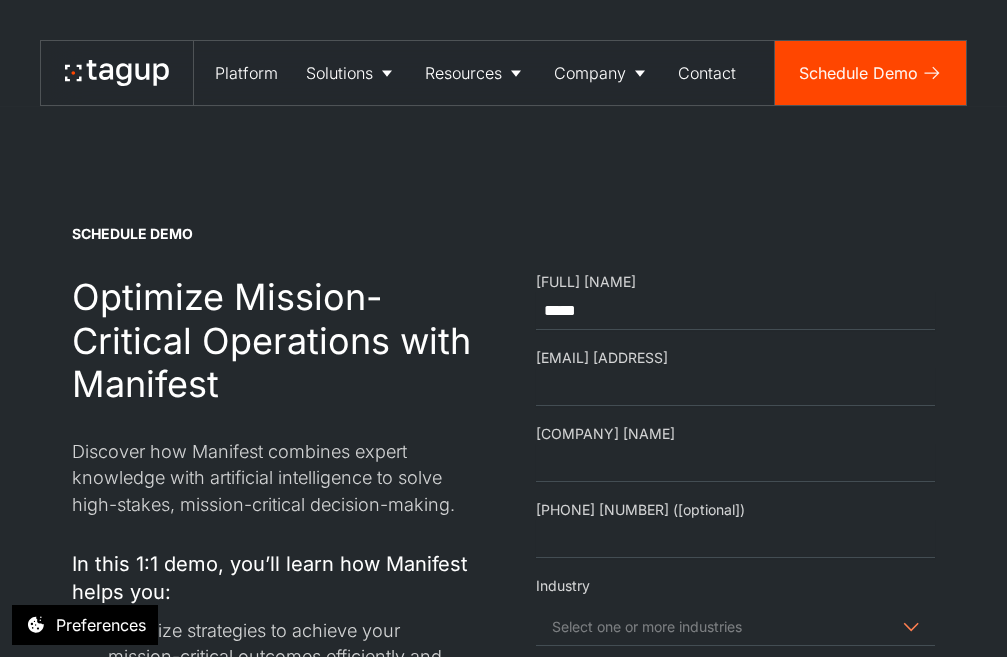 type on "*****" 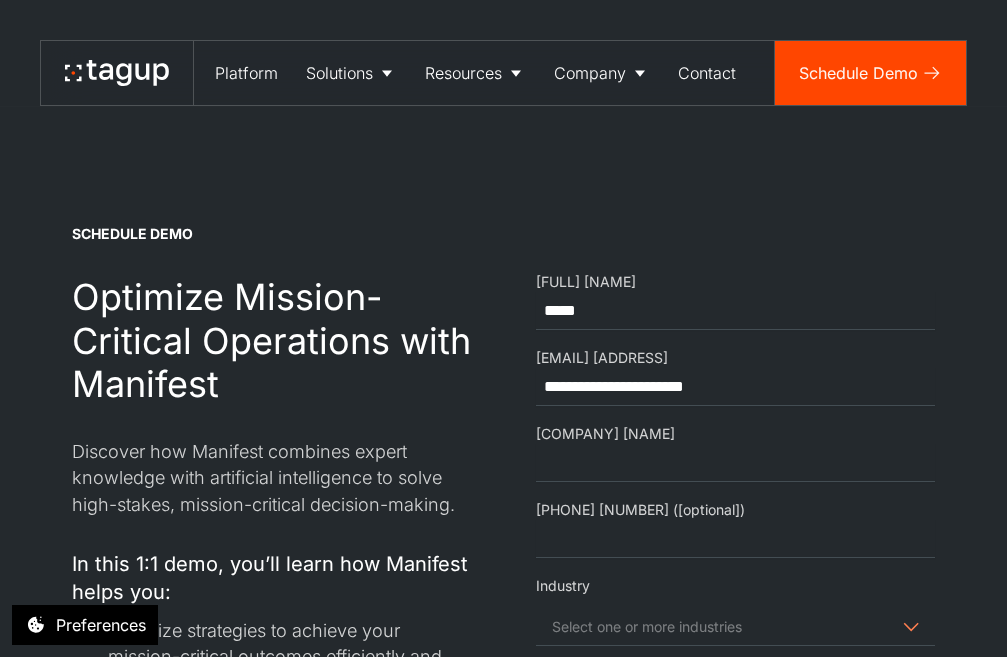 type on "**********" 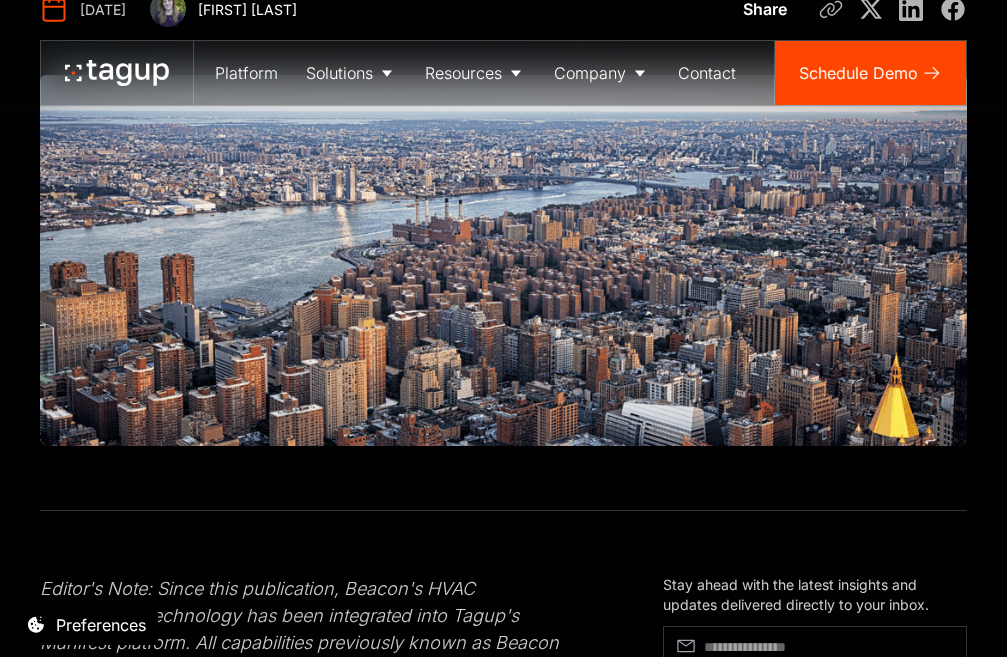 scroll, scrollTop: 0, scrollLeft: 0, axis: both 